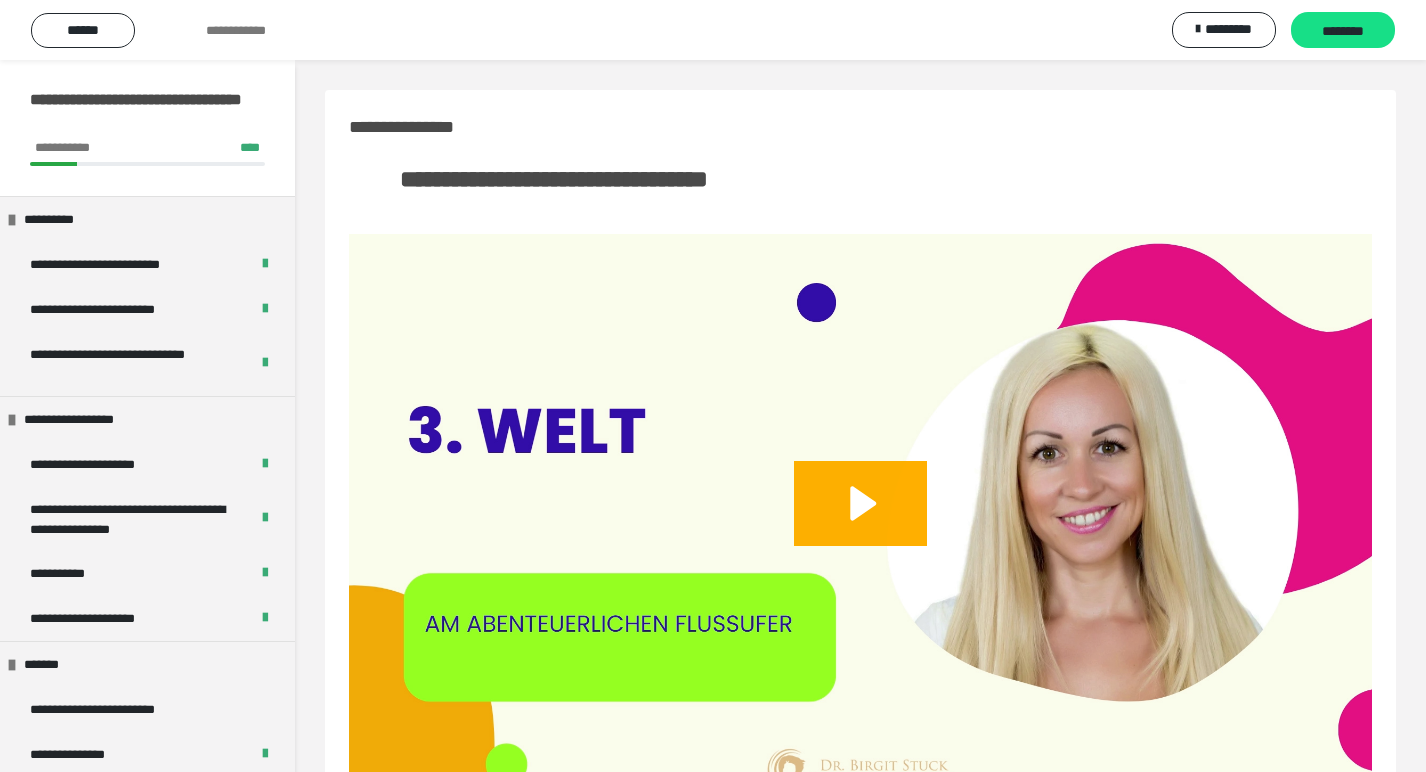 scroll, scrollTop: 101, scrollLeft: 0, axis: vertical 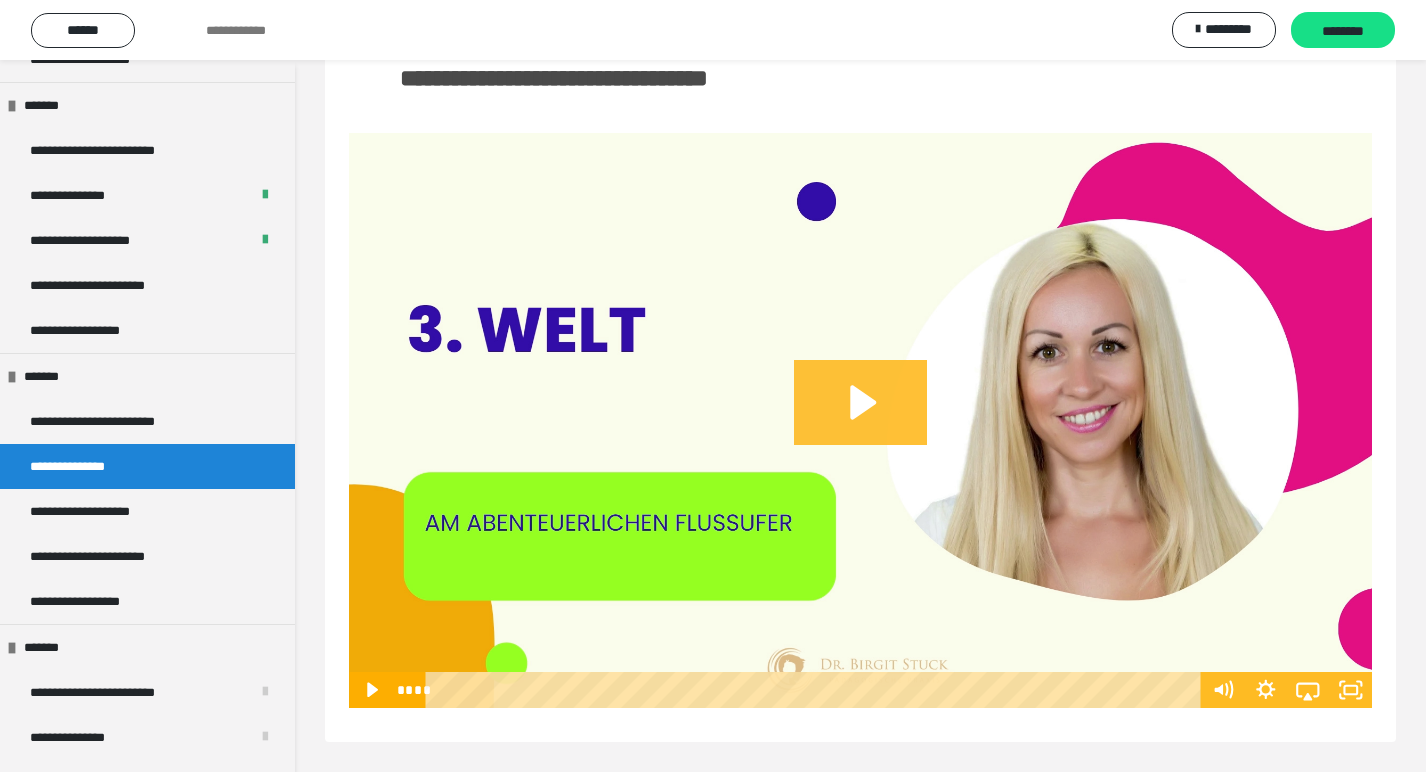 click 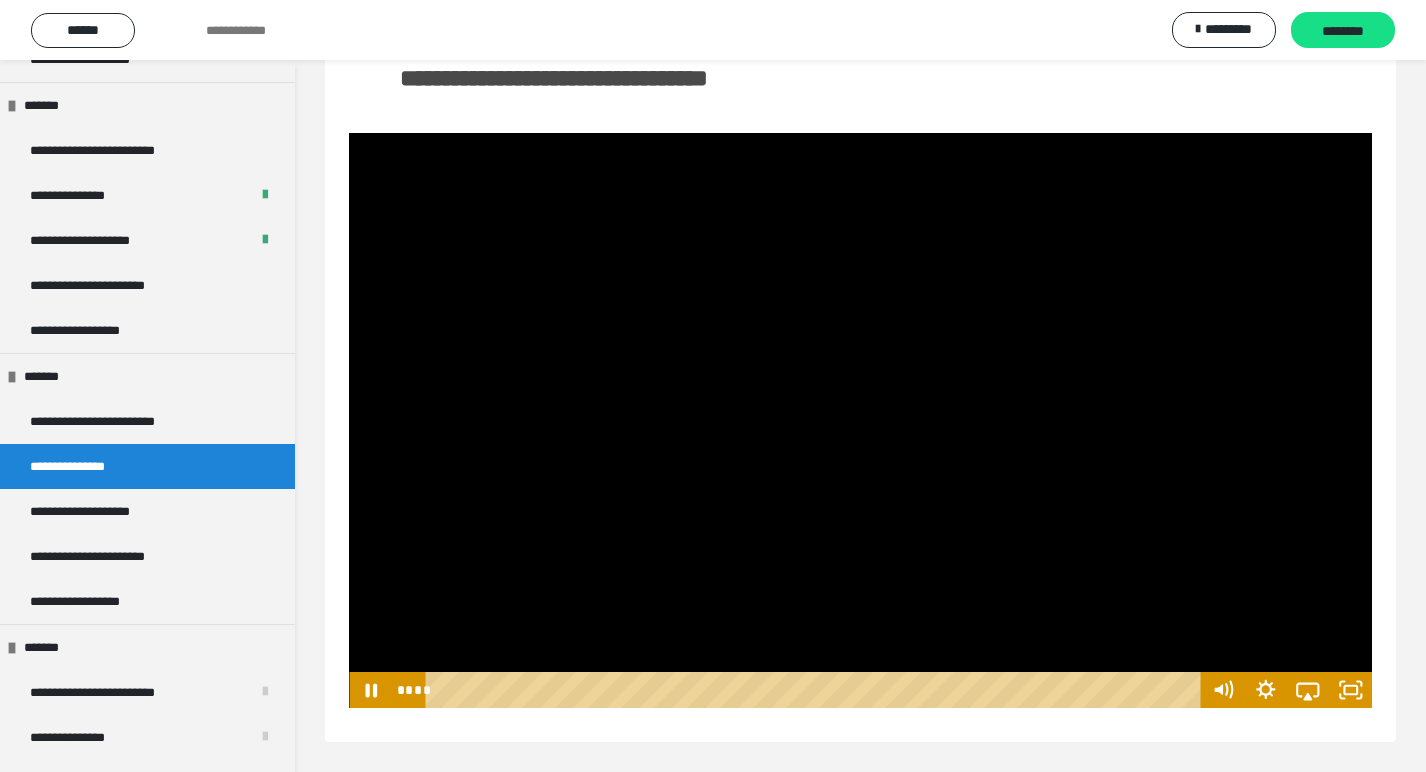 scroll, scrollTop: 101, scrollLeft: 0, axis: vertical 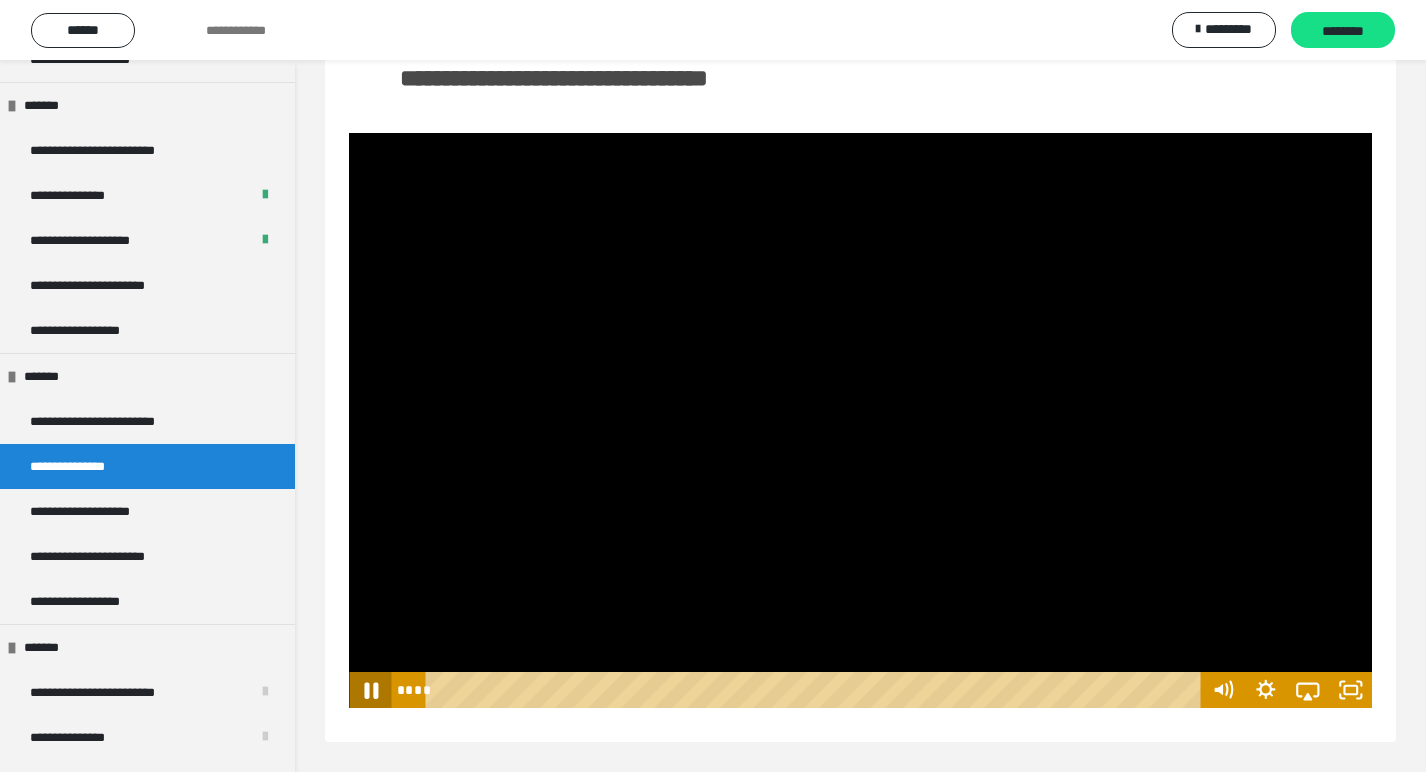 click 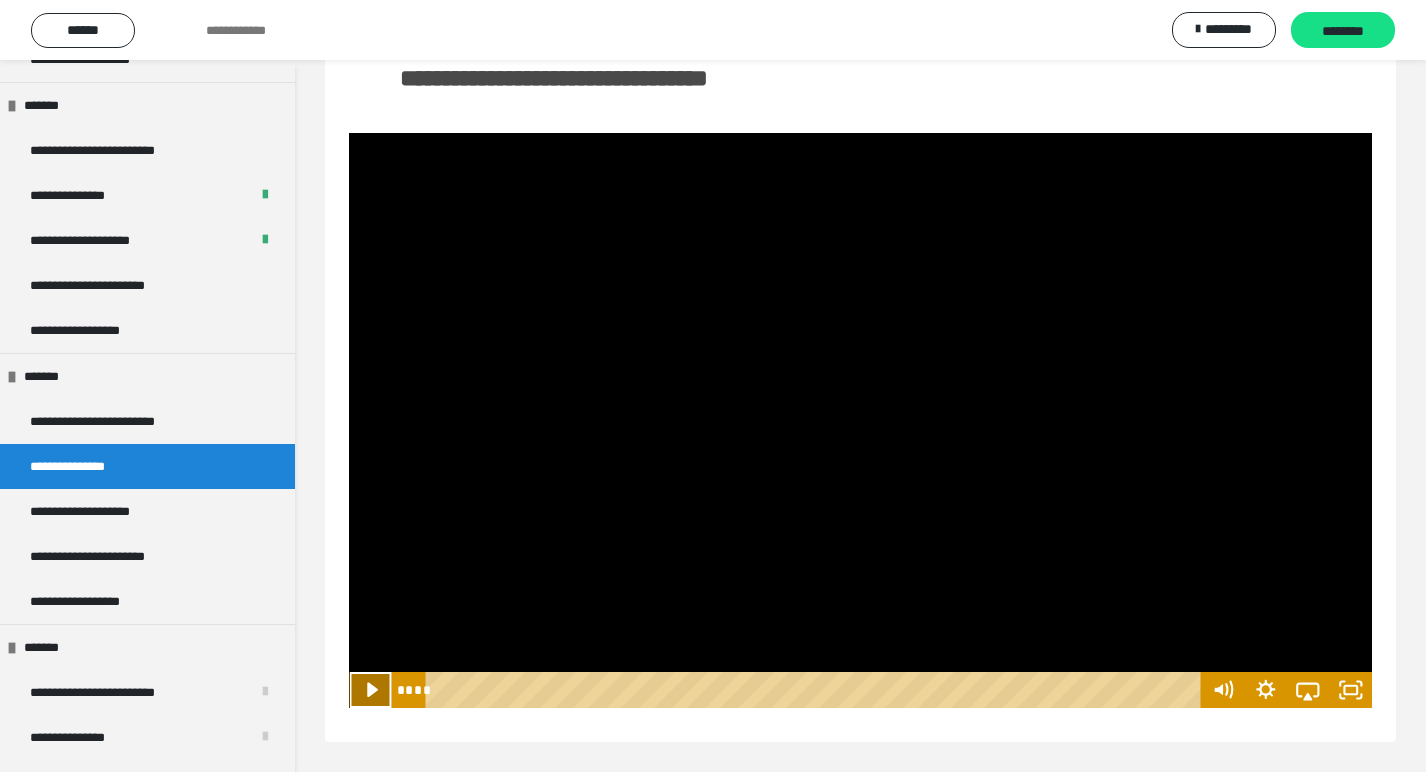 click 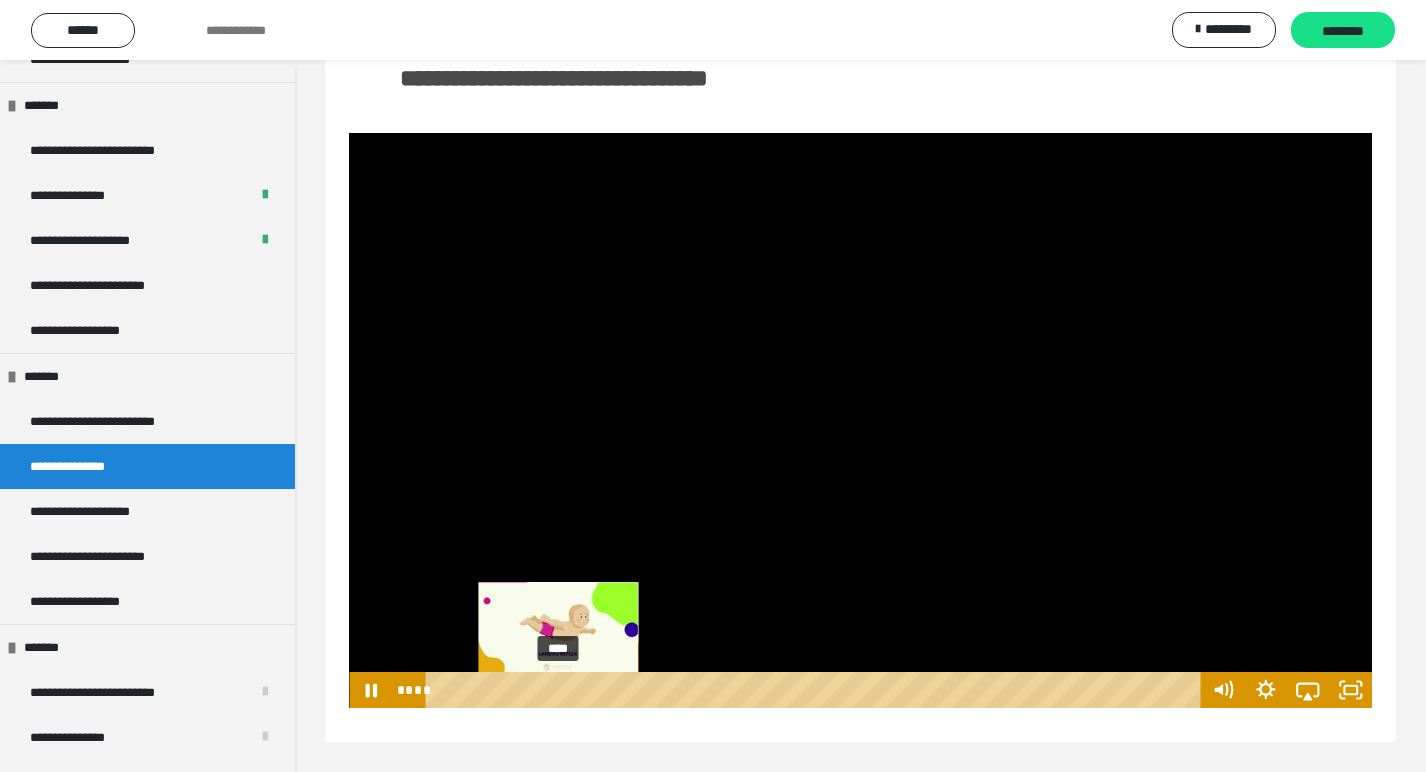 click on "****" at bounding box center [816, 690] 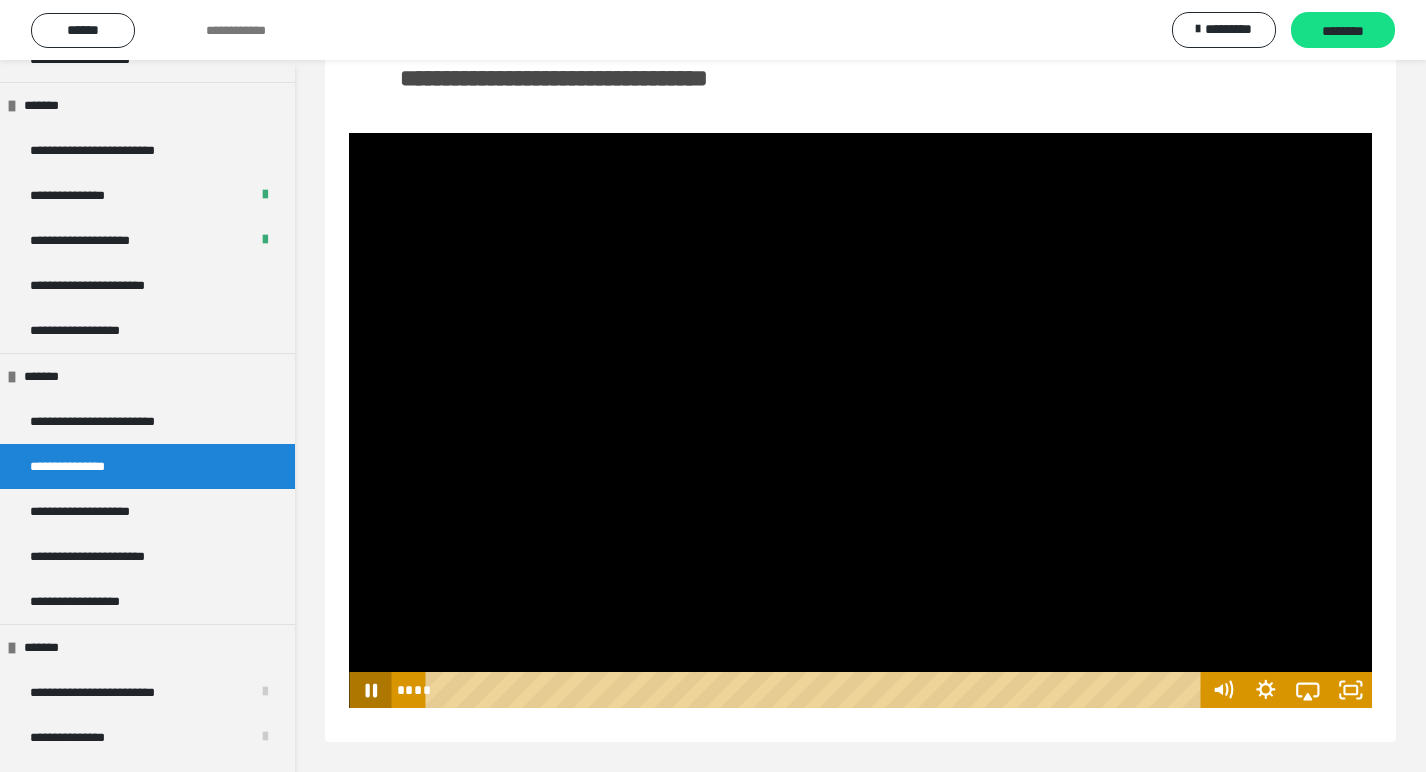 click 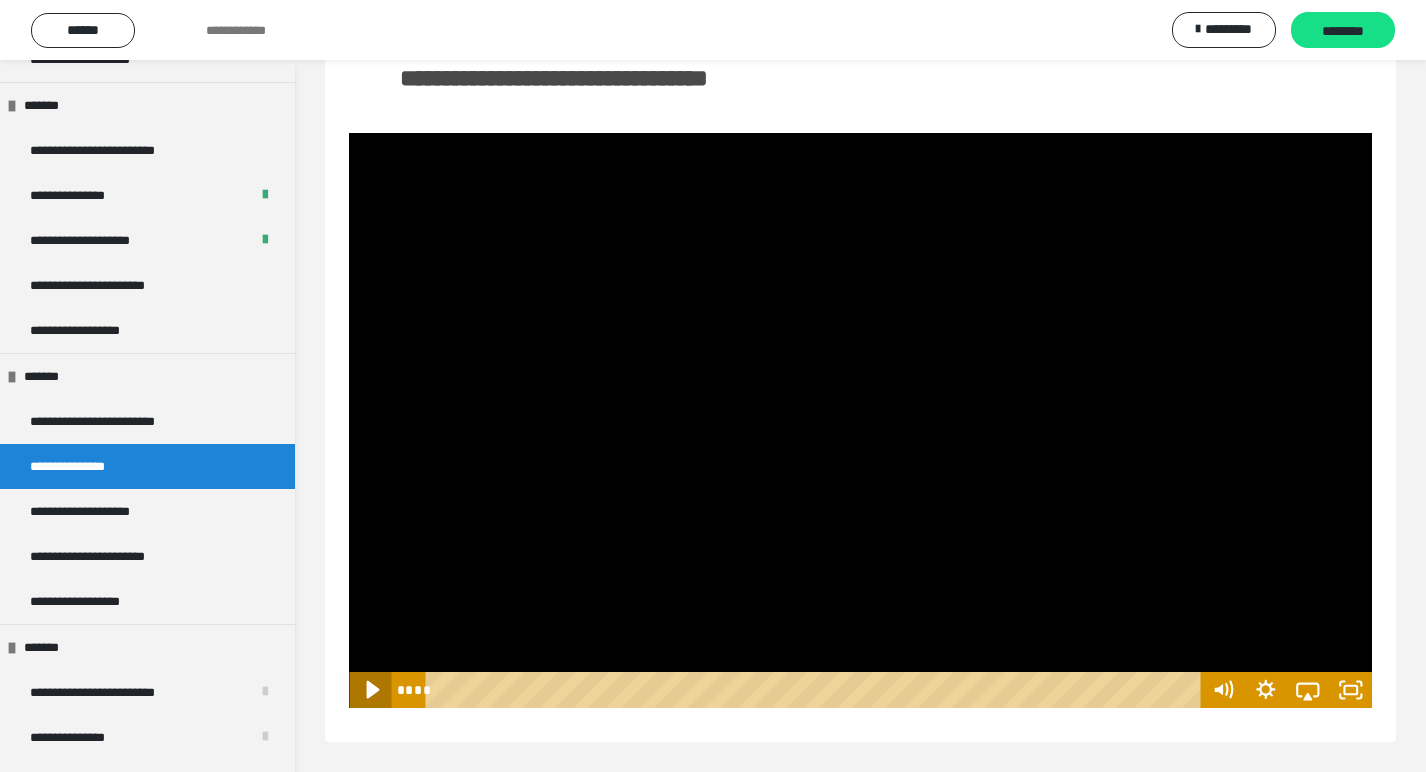 click 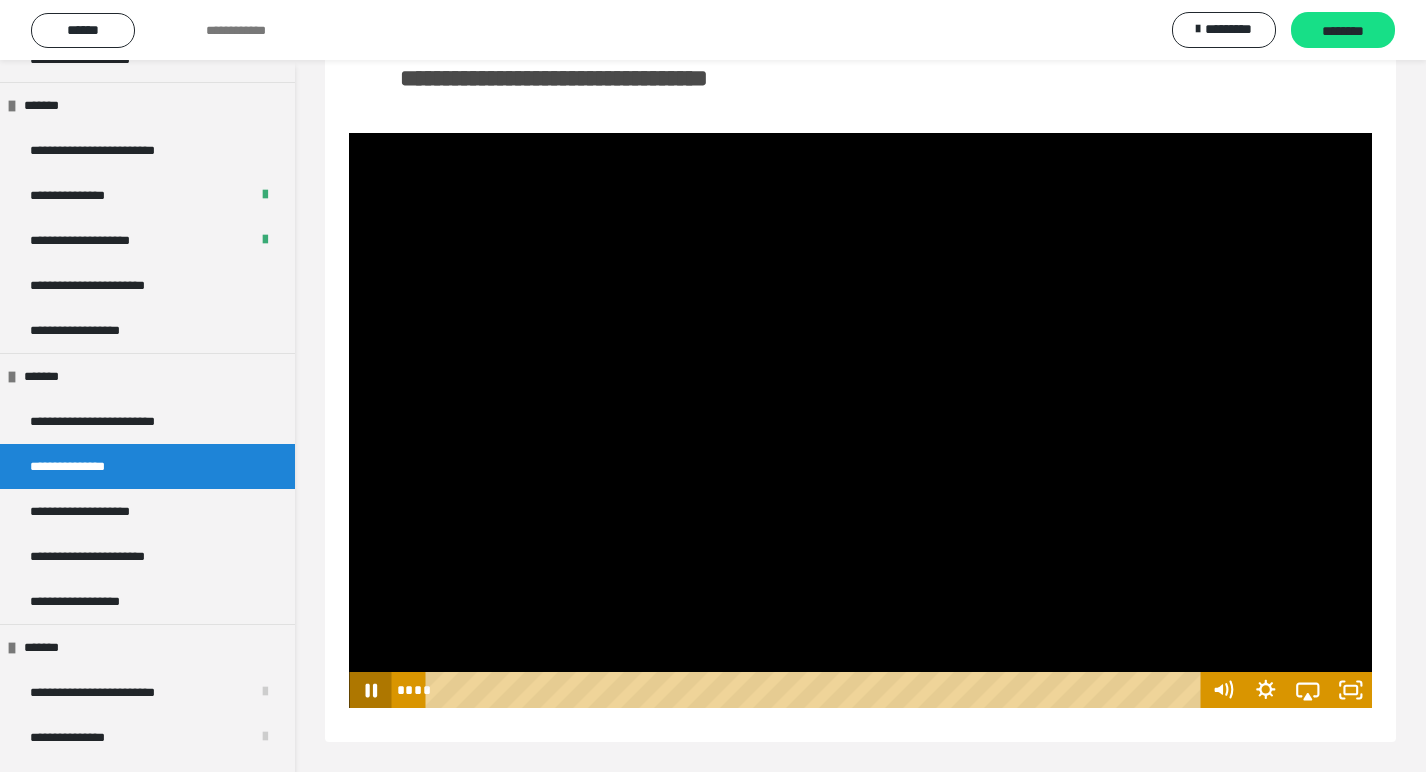 click 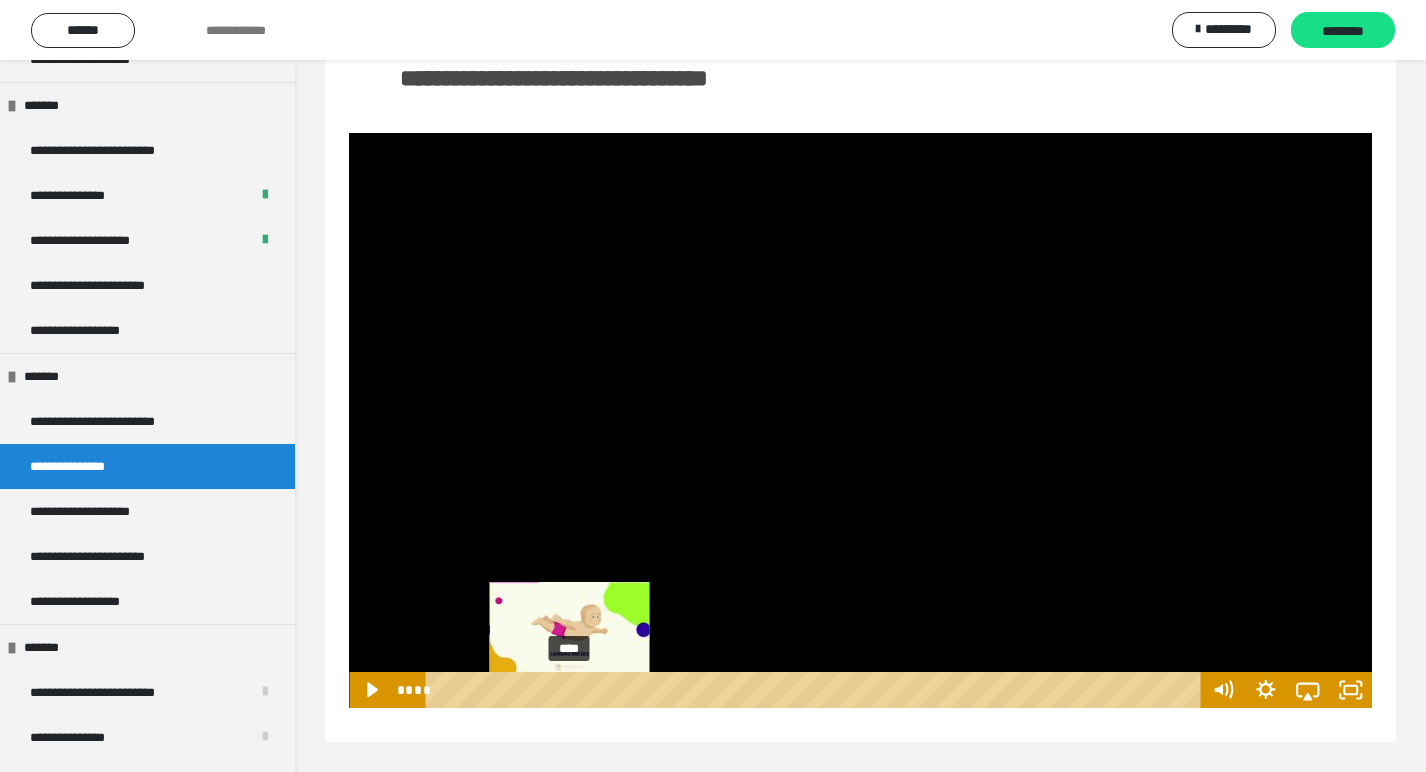click on "****" at bounding box center (816, 690) 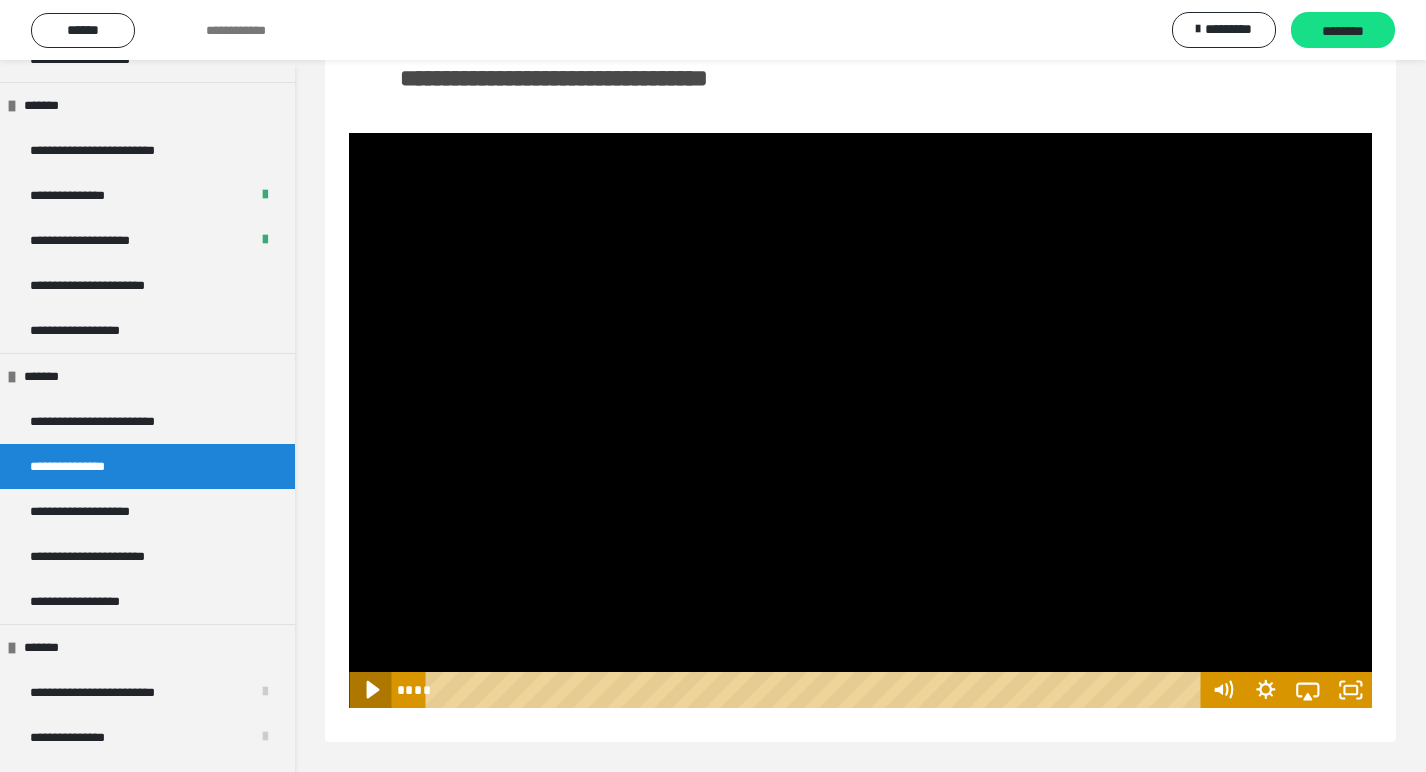 click 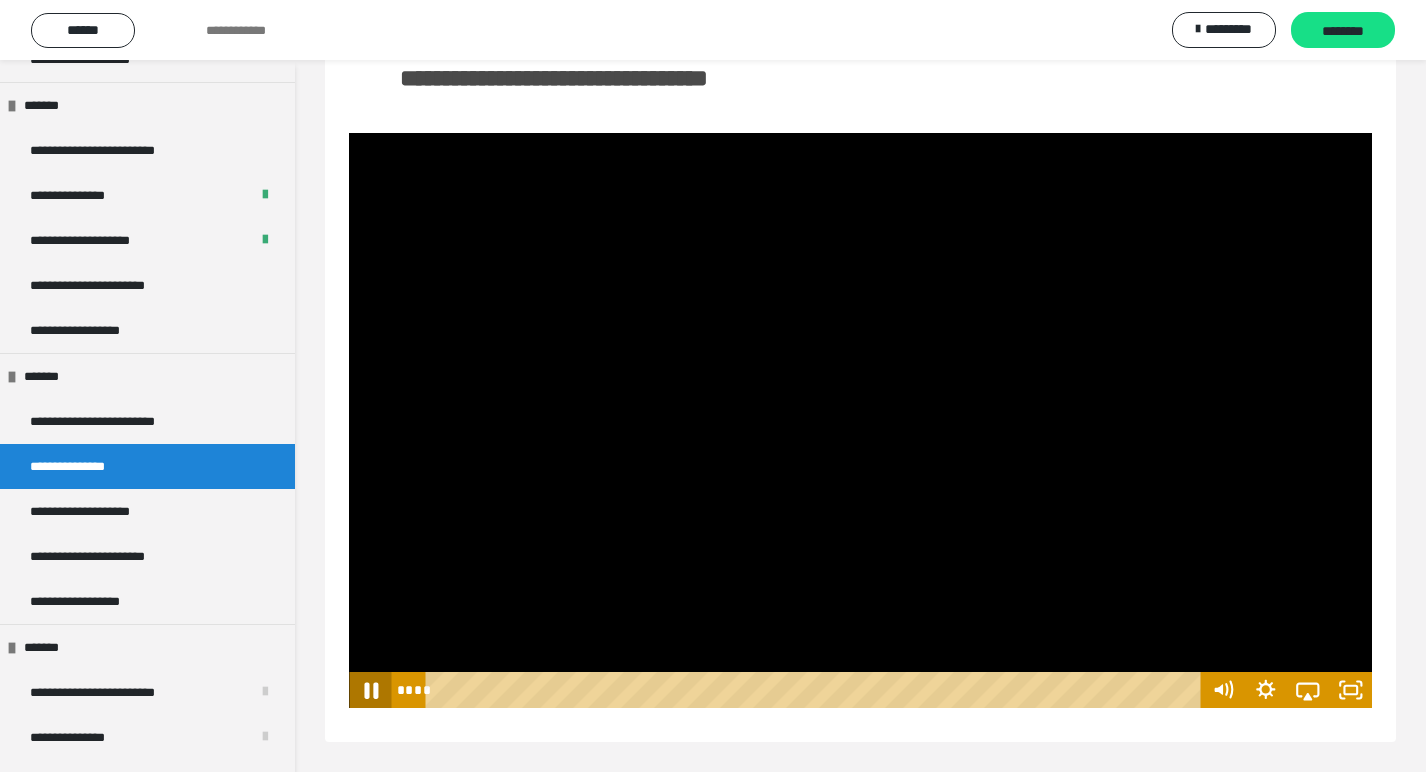 click 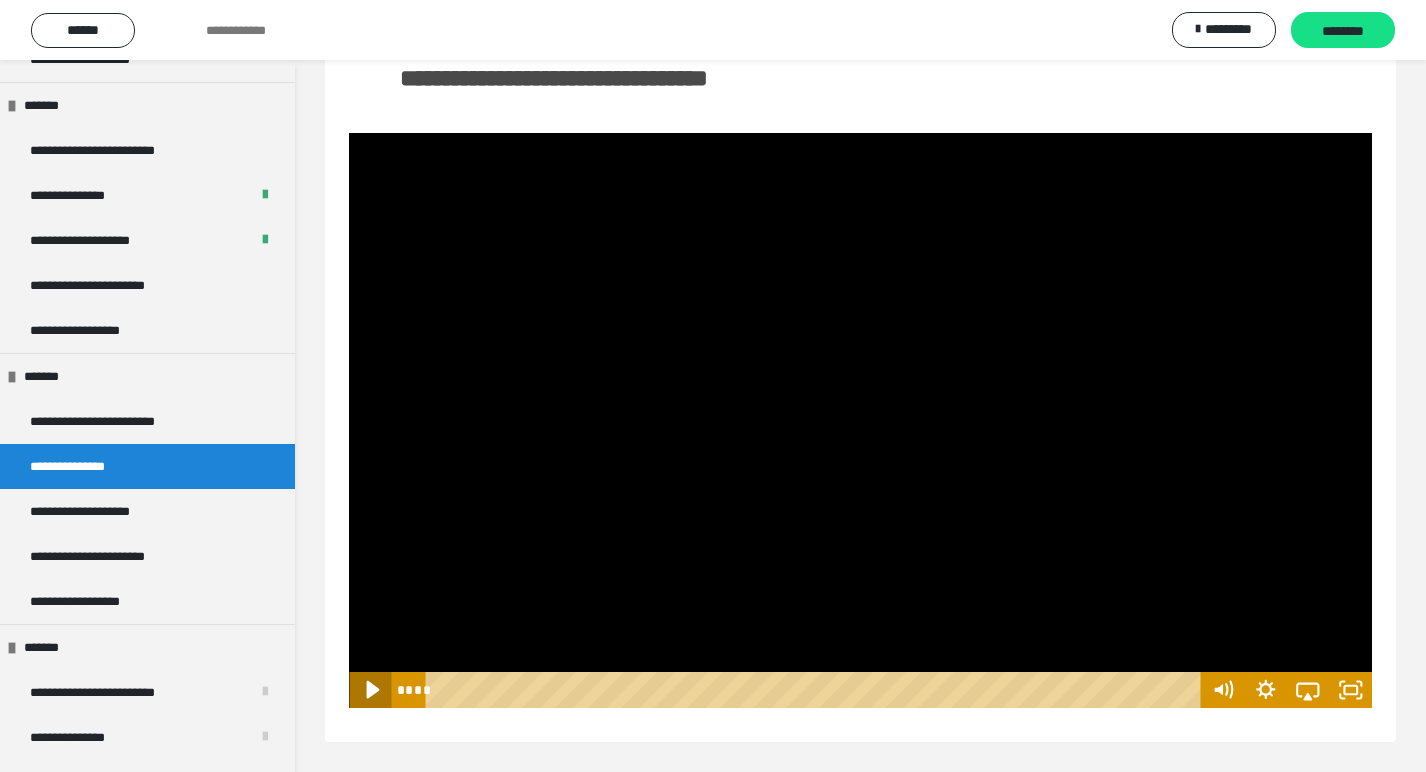 click 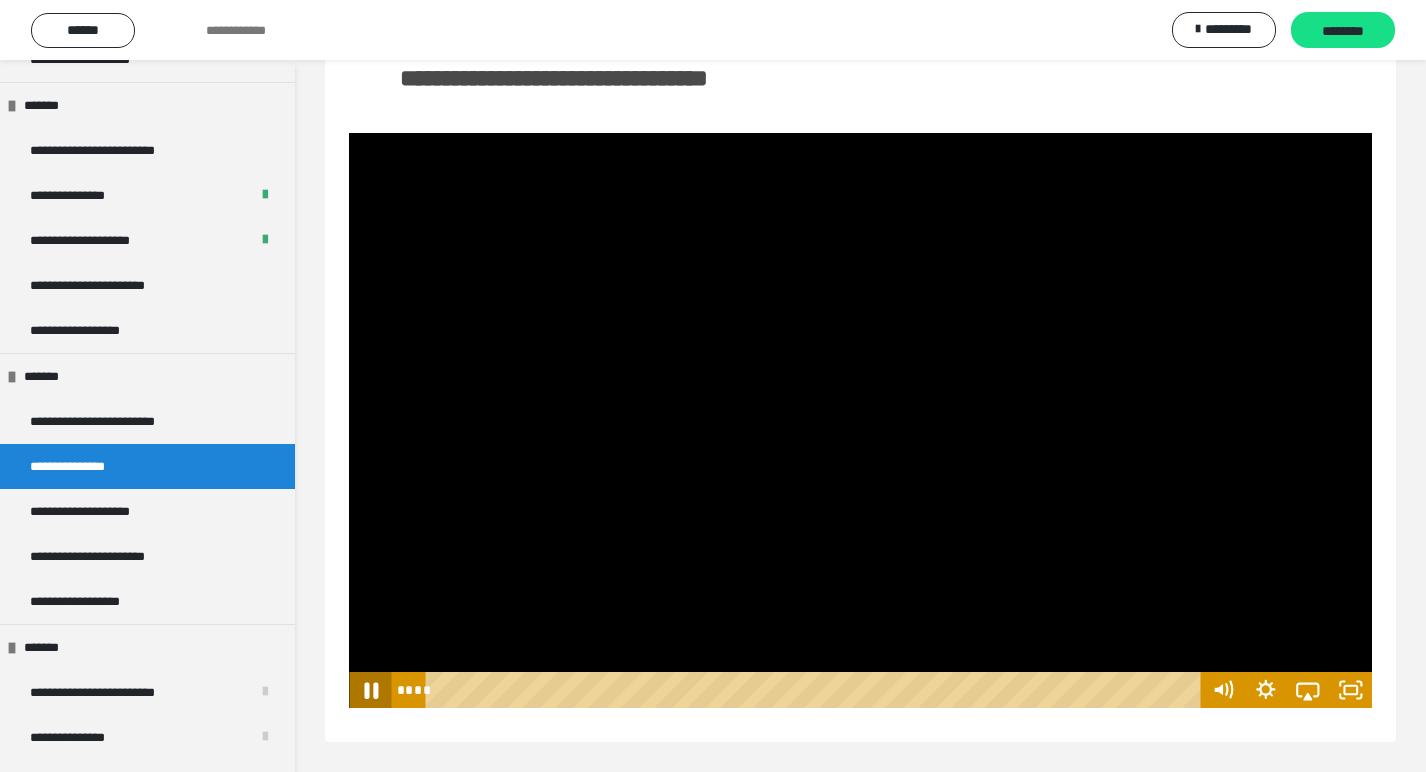 click 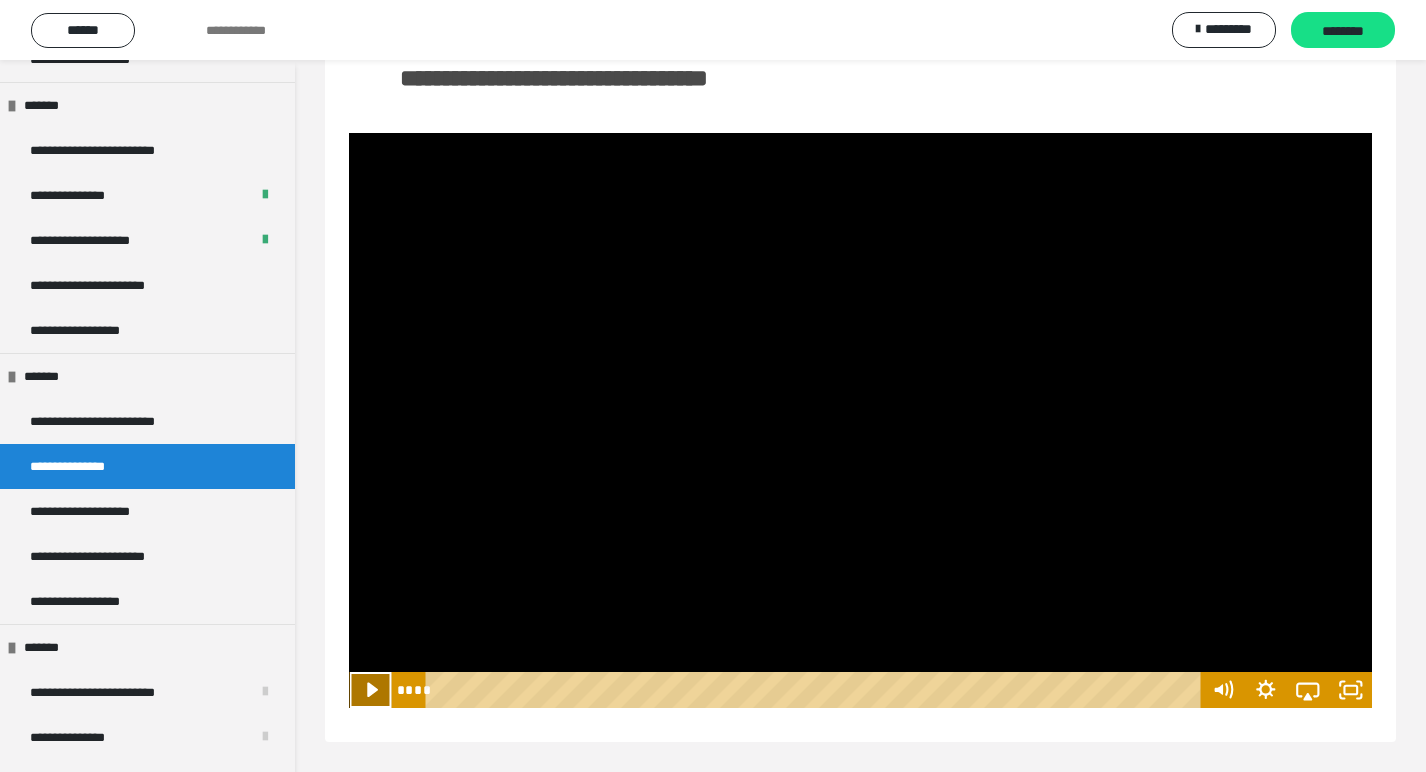 click 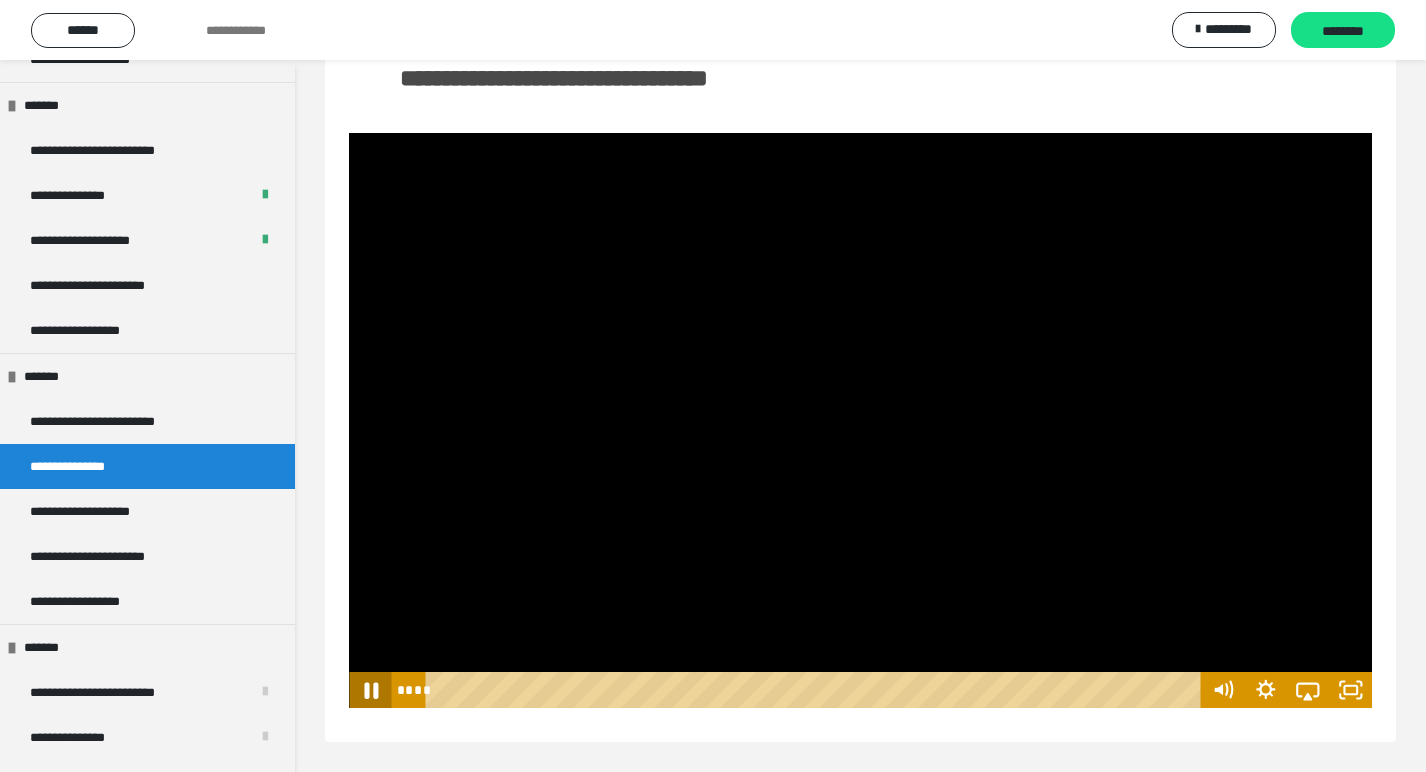 click 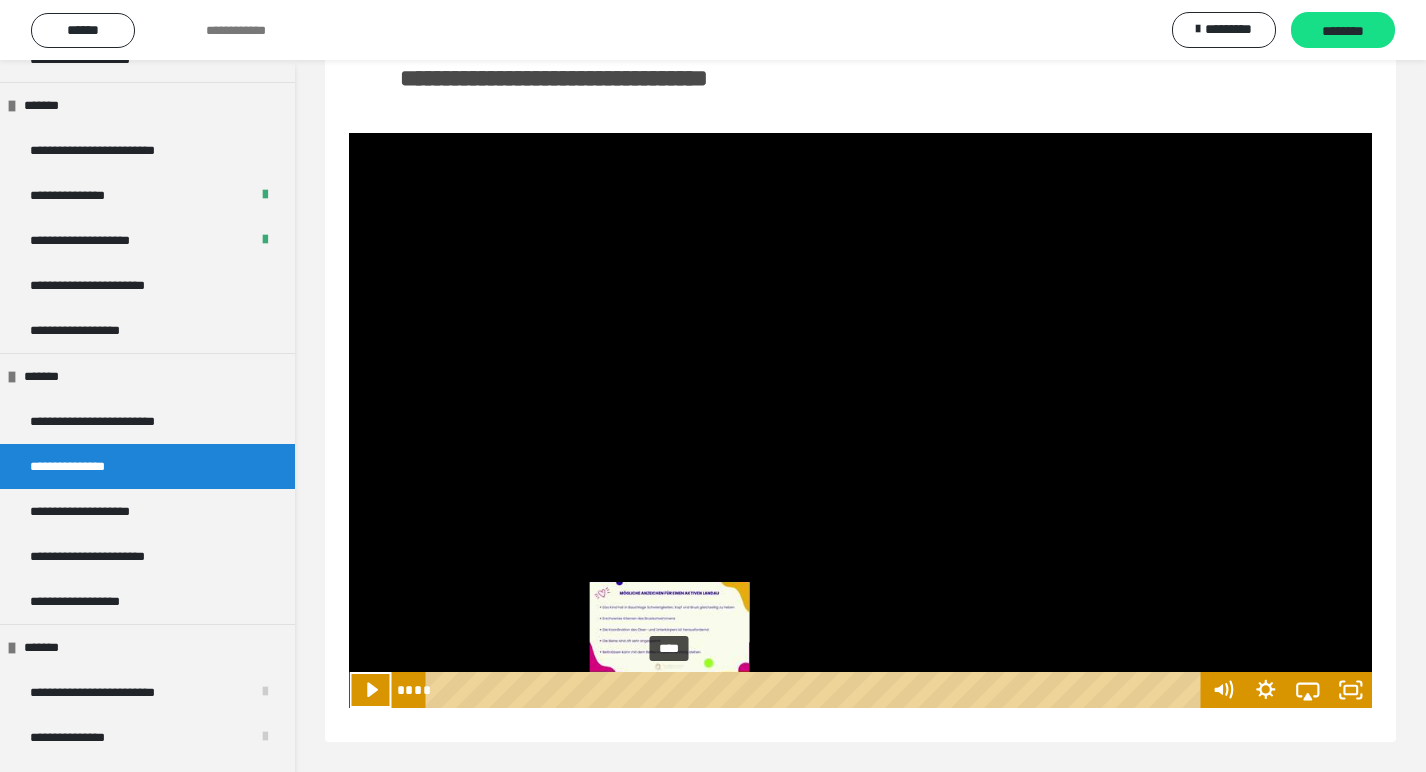 click on "****" at bounding box center [816, 690] 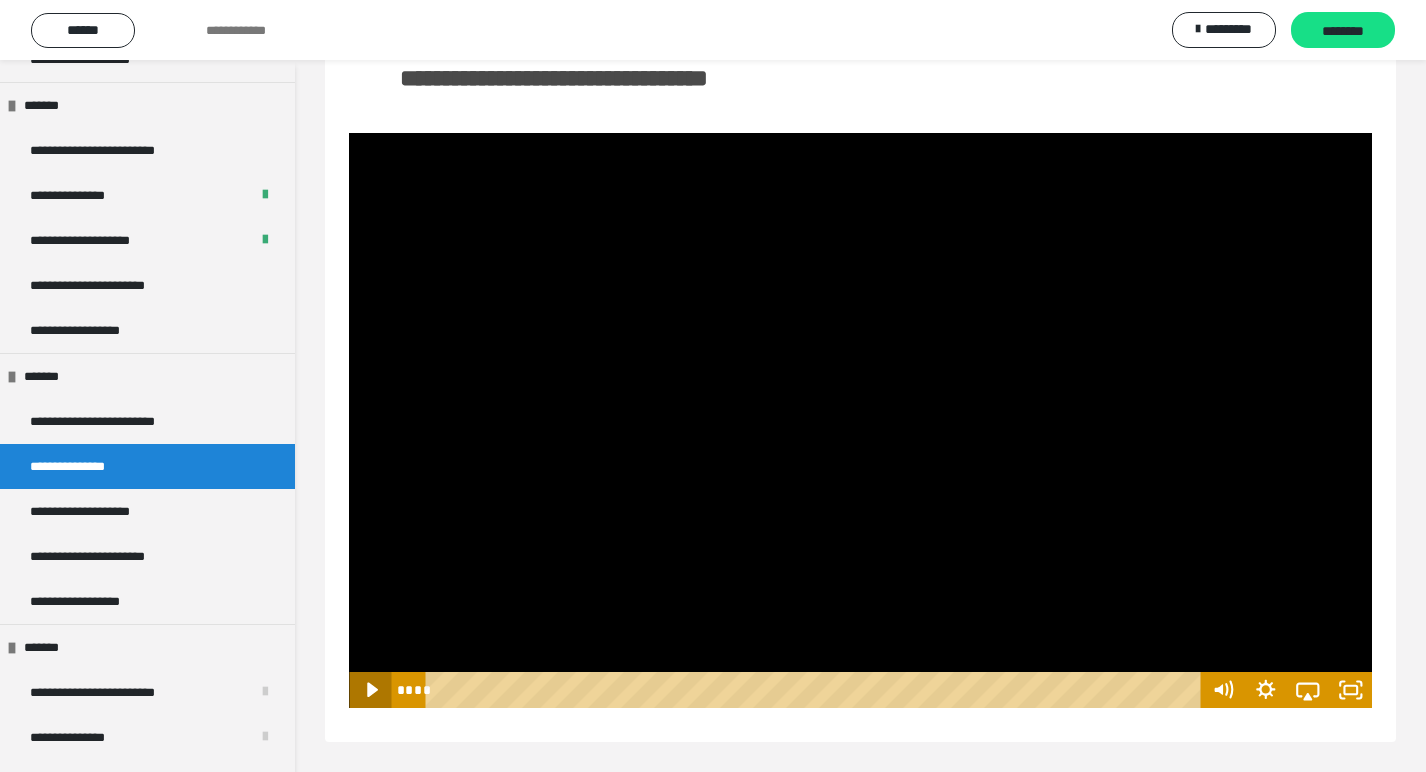 click 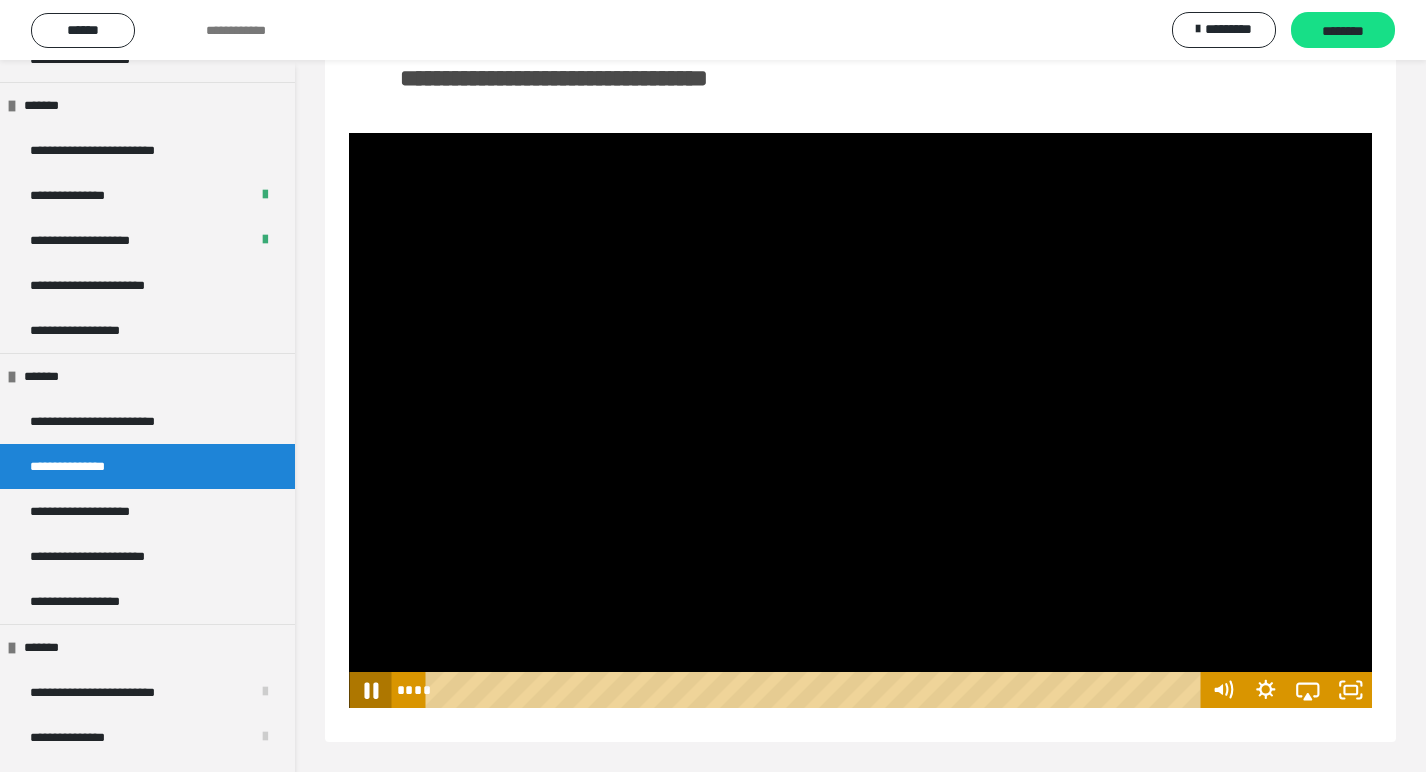 click 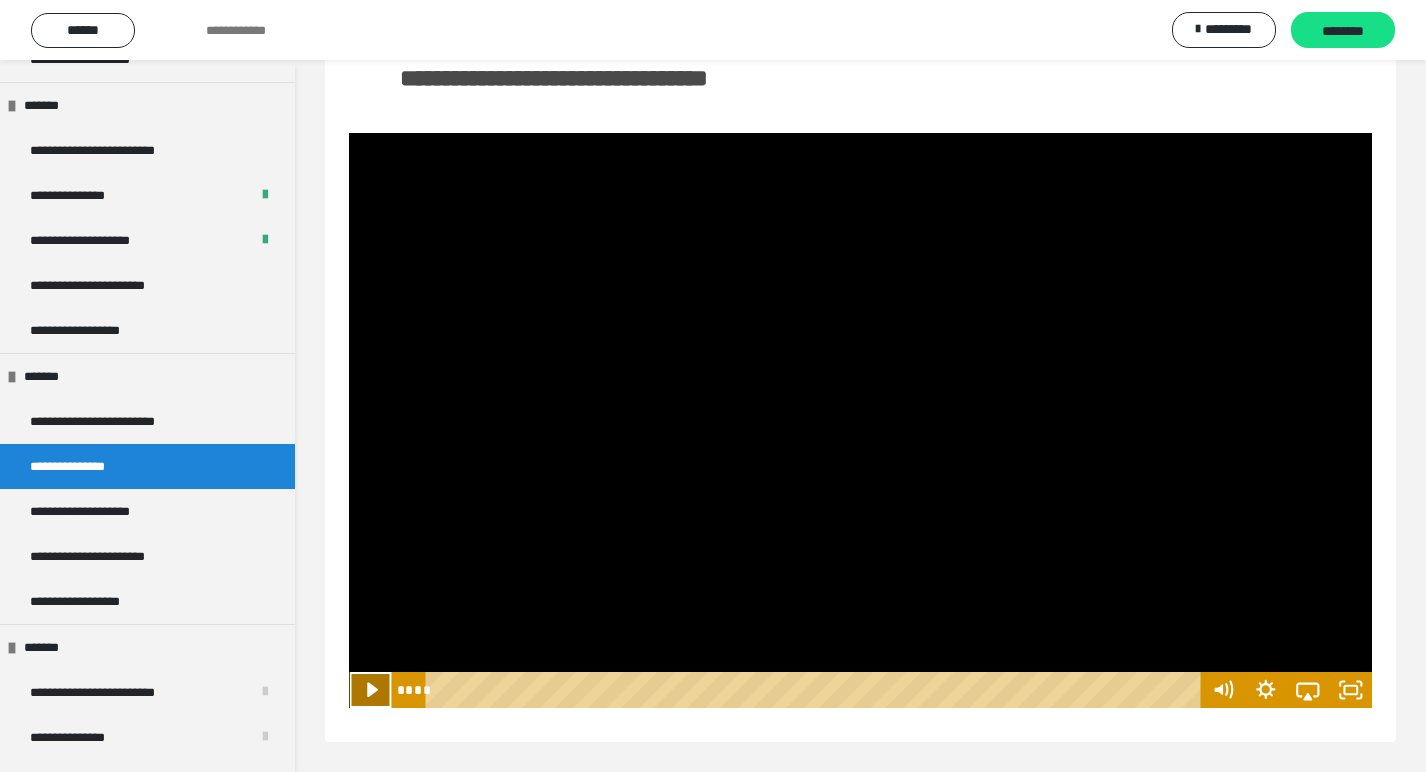 click 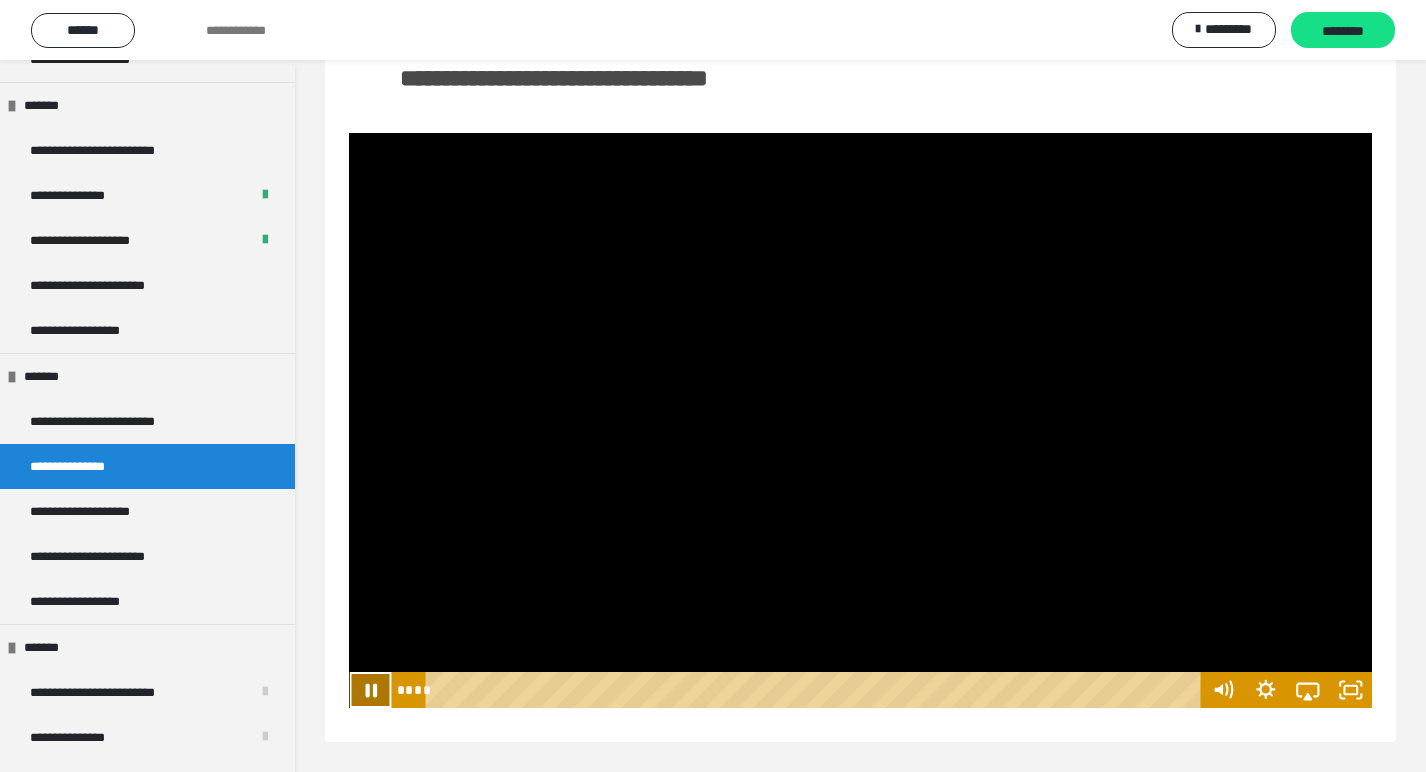click 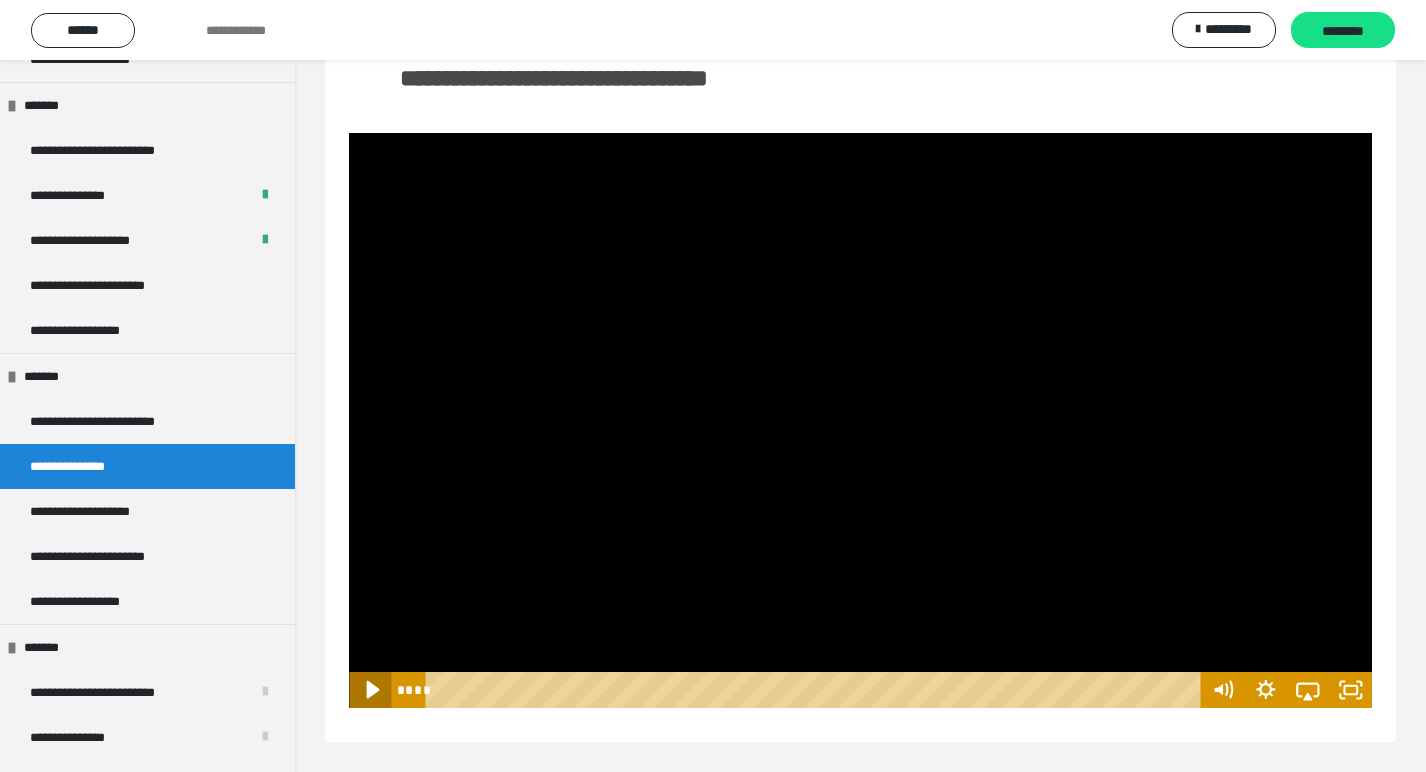 click 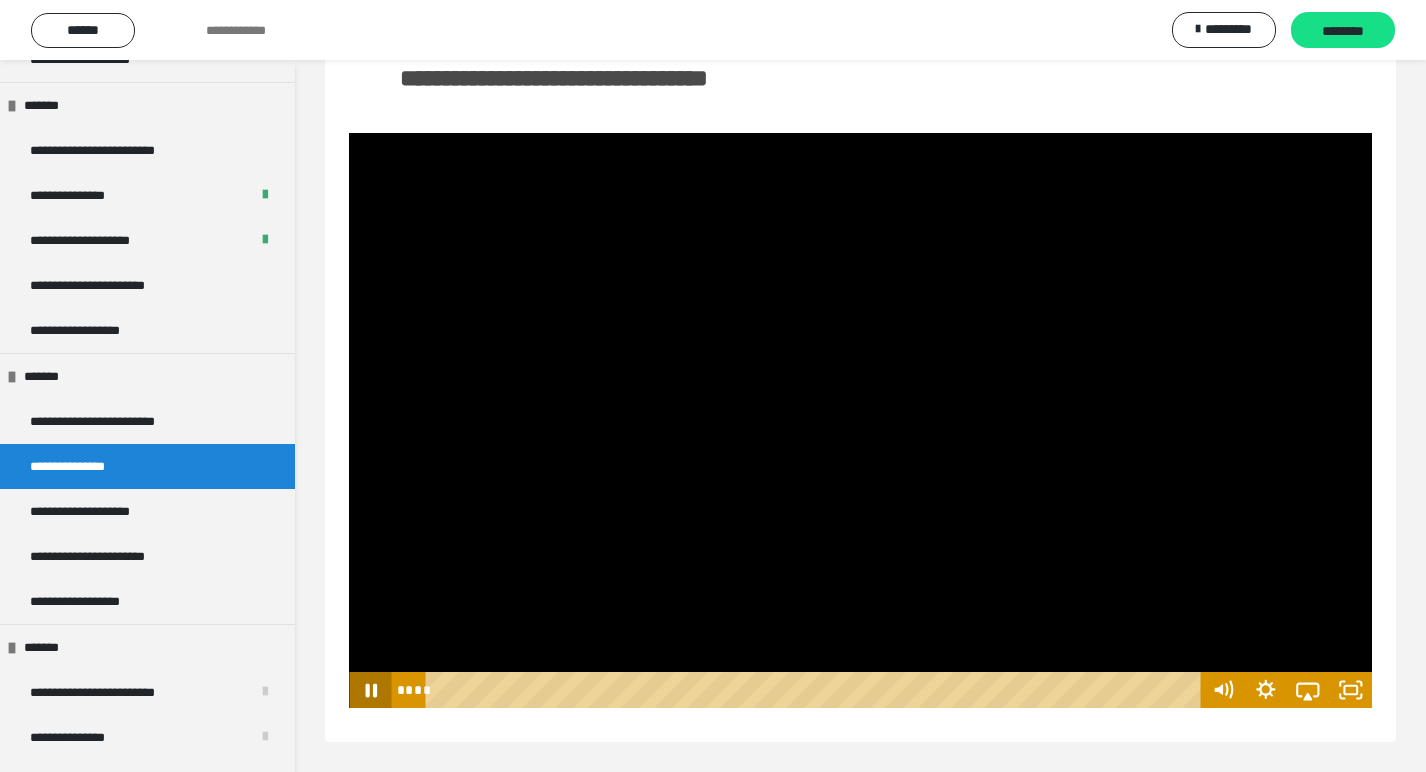 click 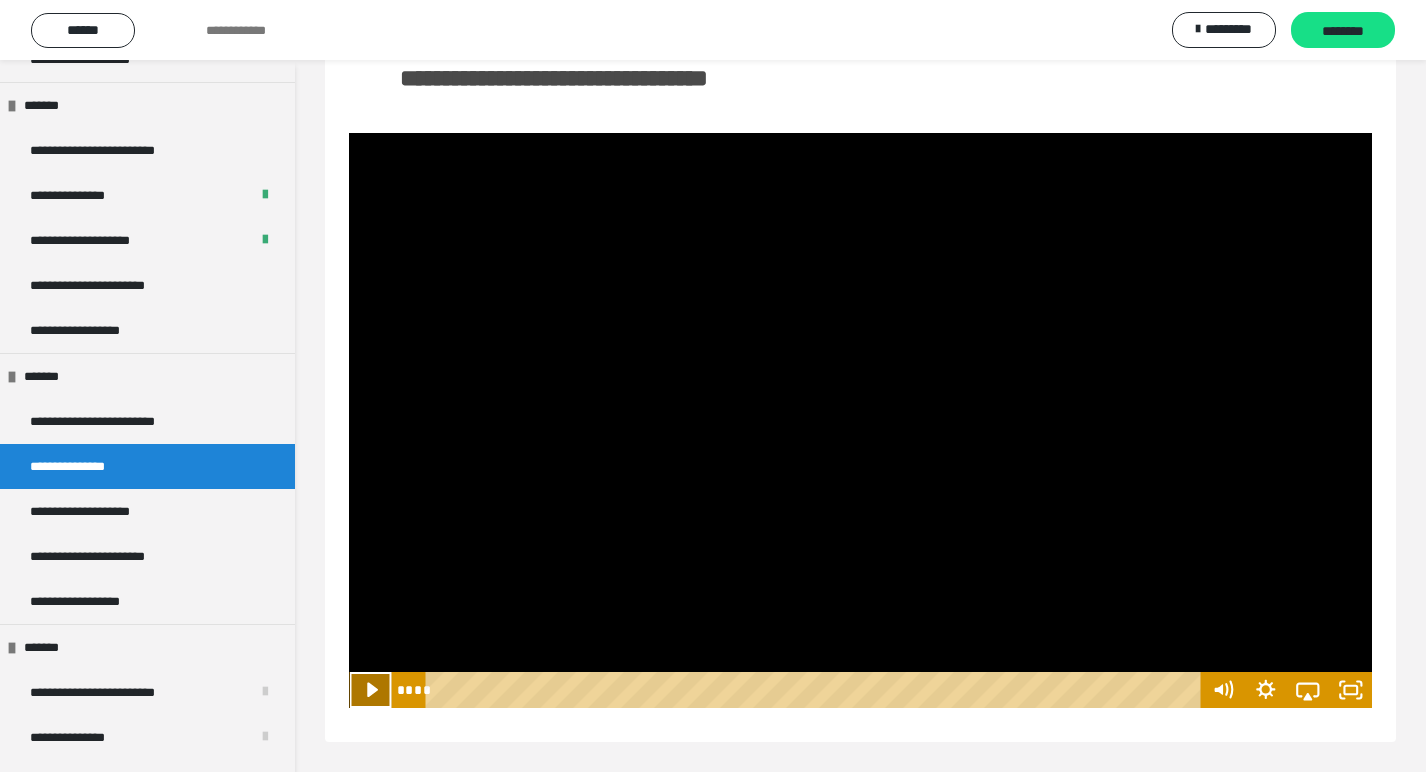 click 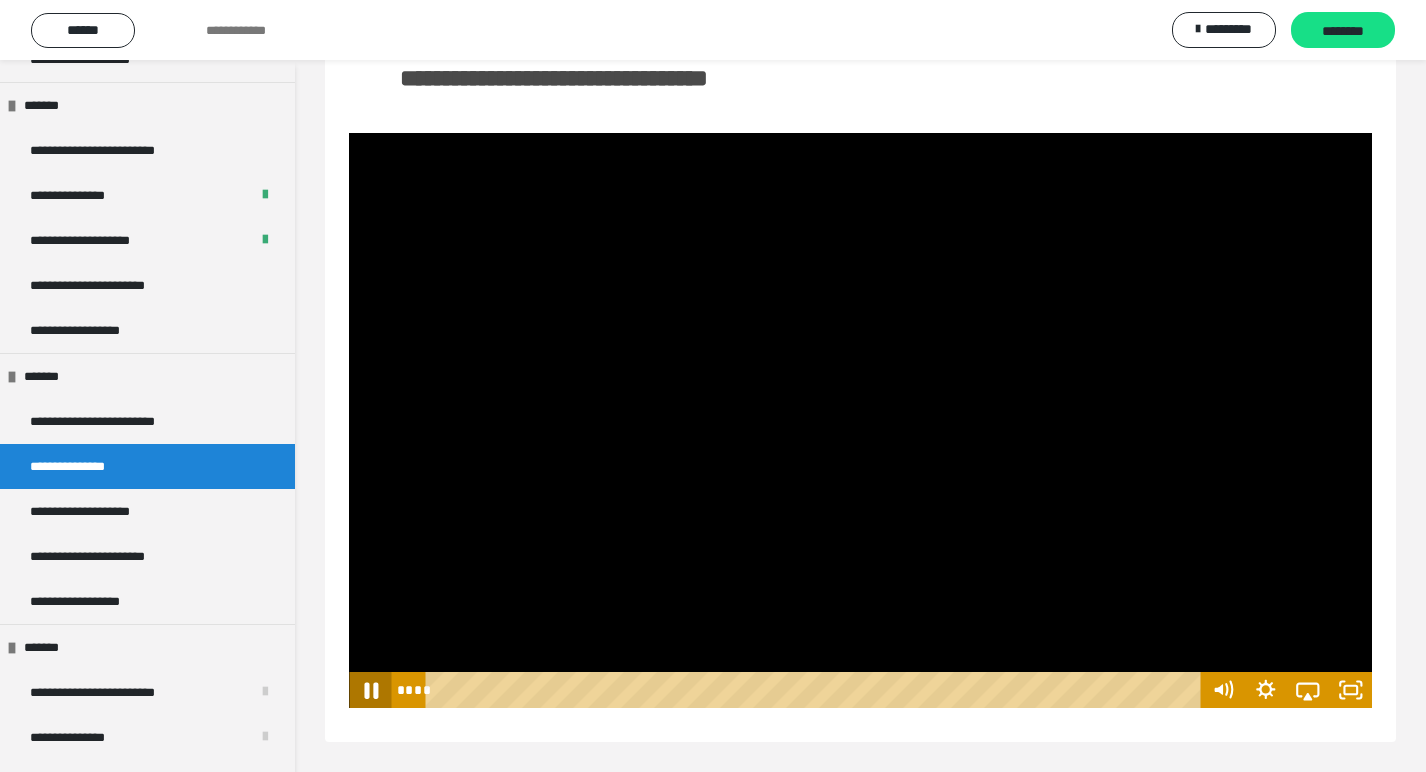 click 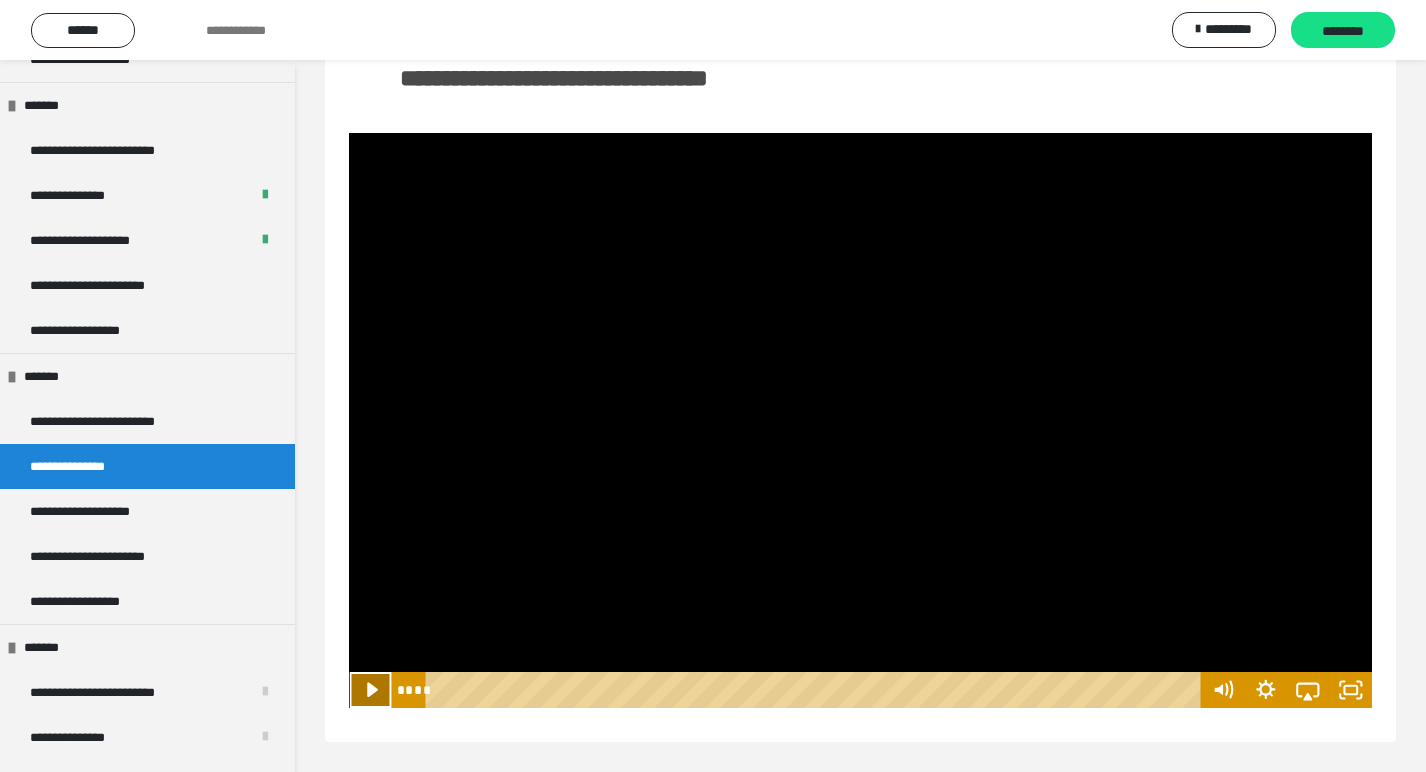 click 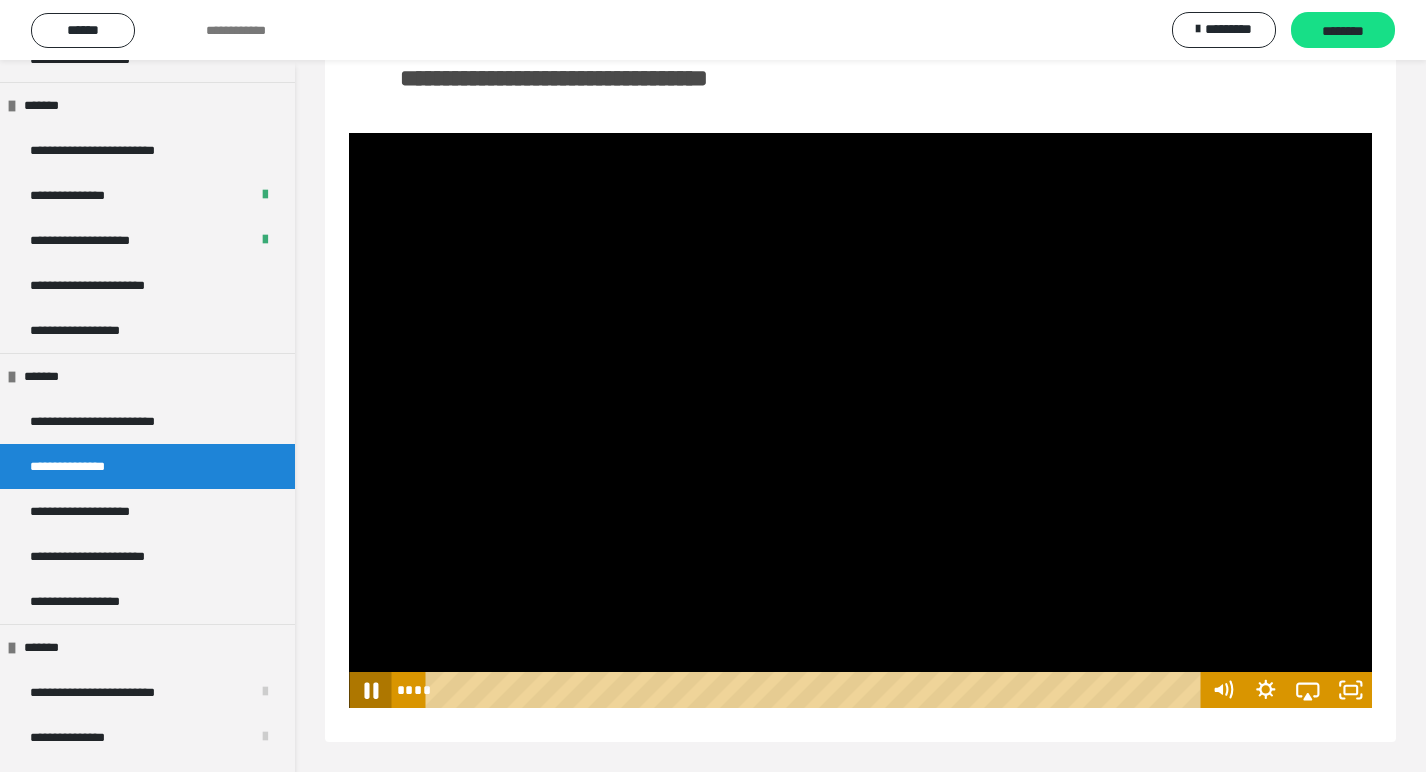 click 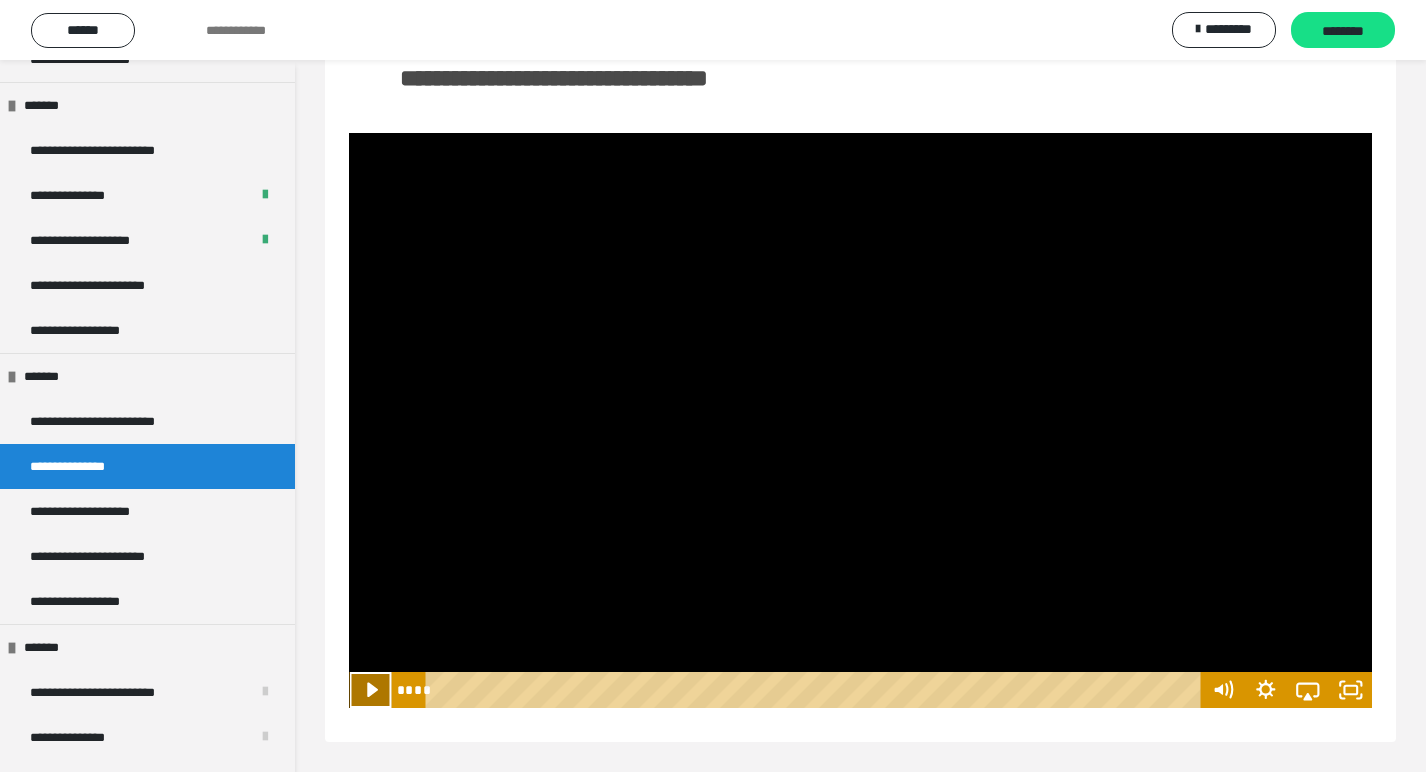 click 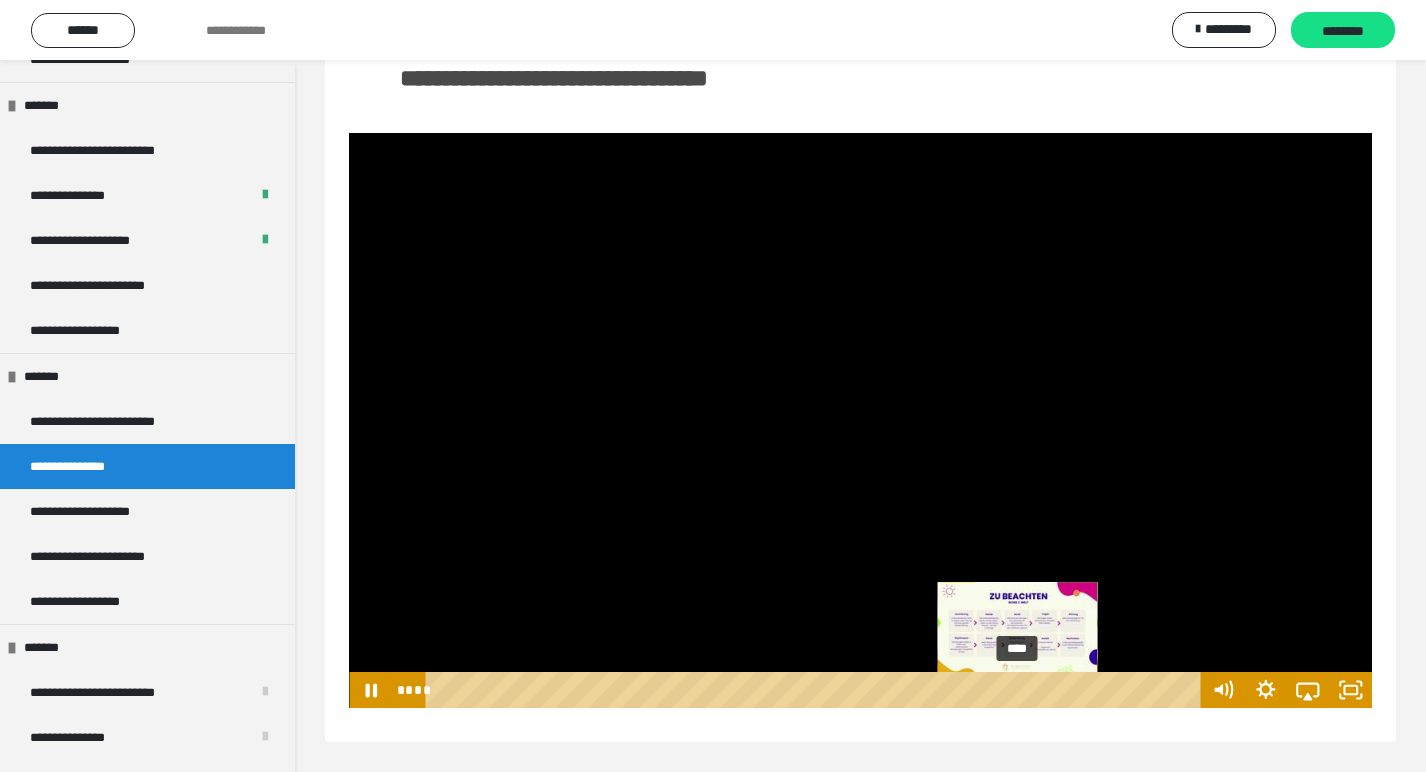 click on "****" at bounding box center (816, 690) 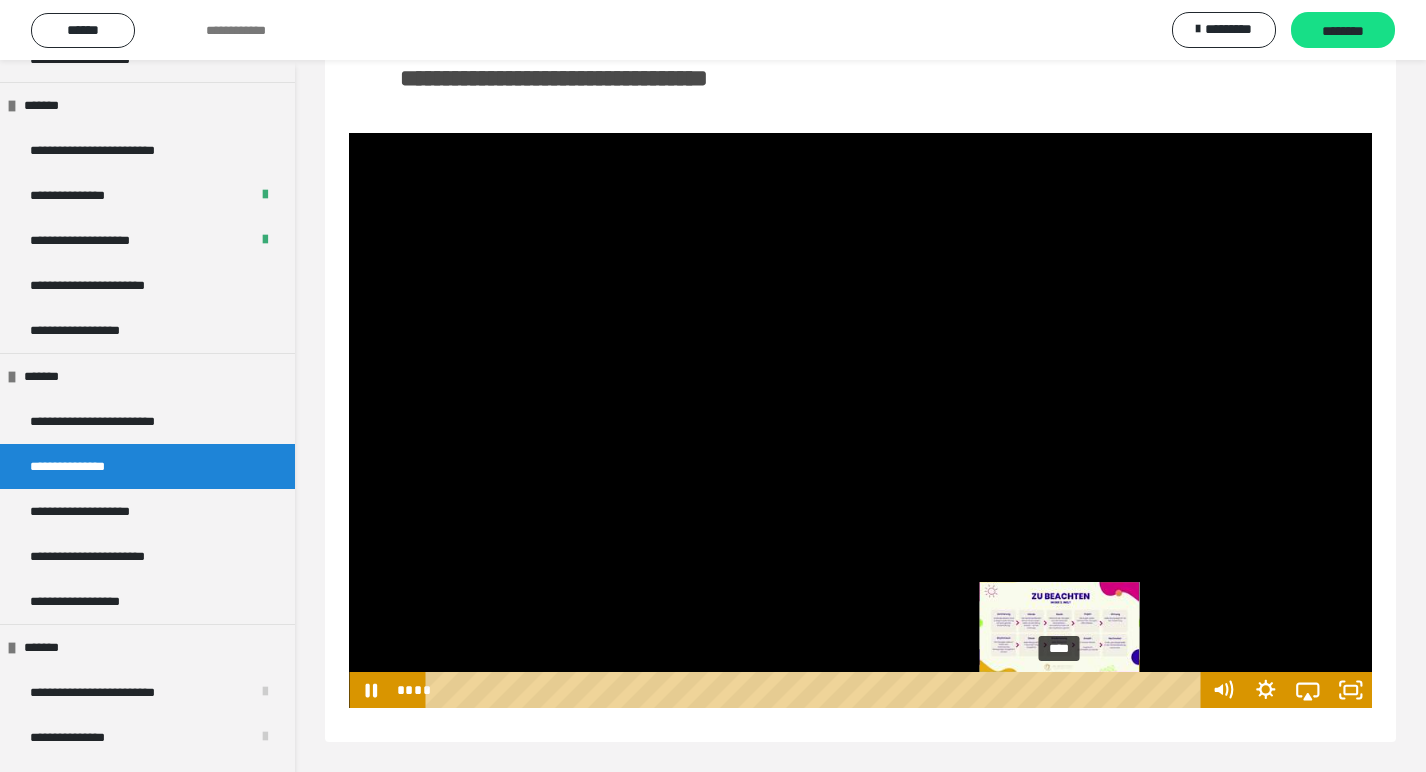 drag, startPoint x: 1021, startPoint y: 689, endPoint x: 1060, endPoint y: 688, distance: 39.012817 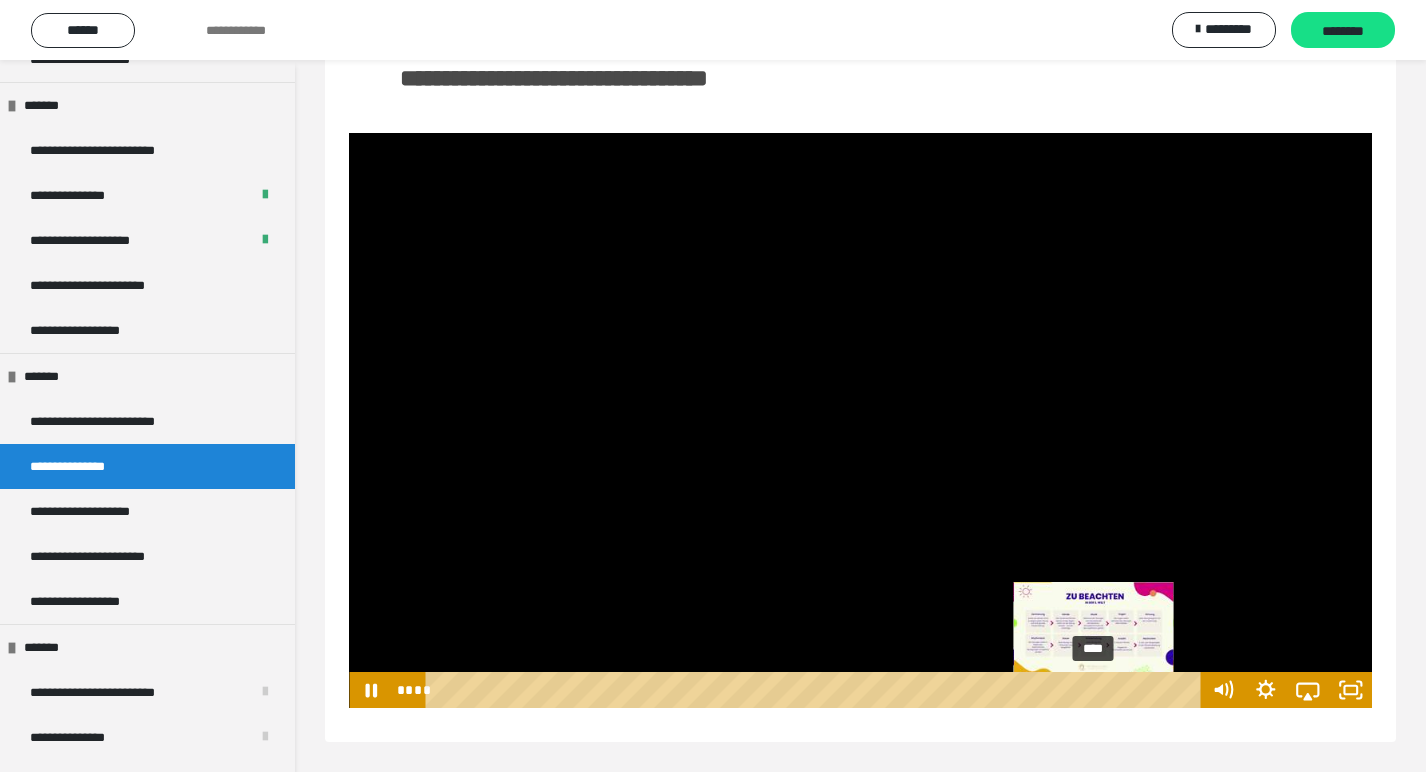 drag, startPoint x: 1060, startPoint y: 688, endPoint x: 1094, endPoint y: 687, distance: 34.0147 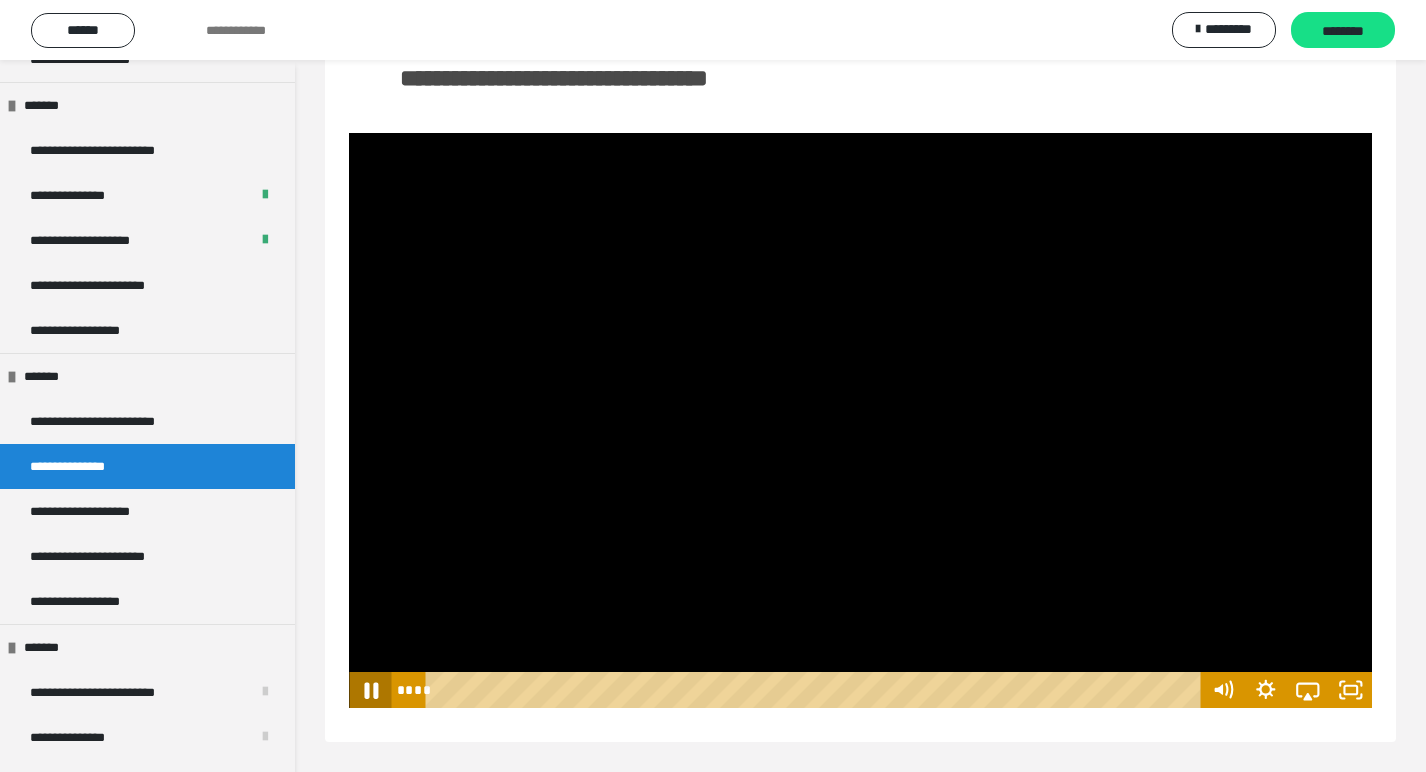 click 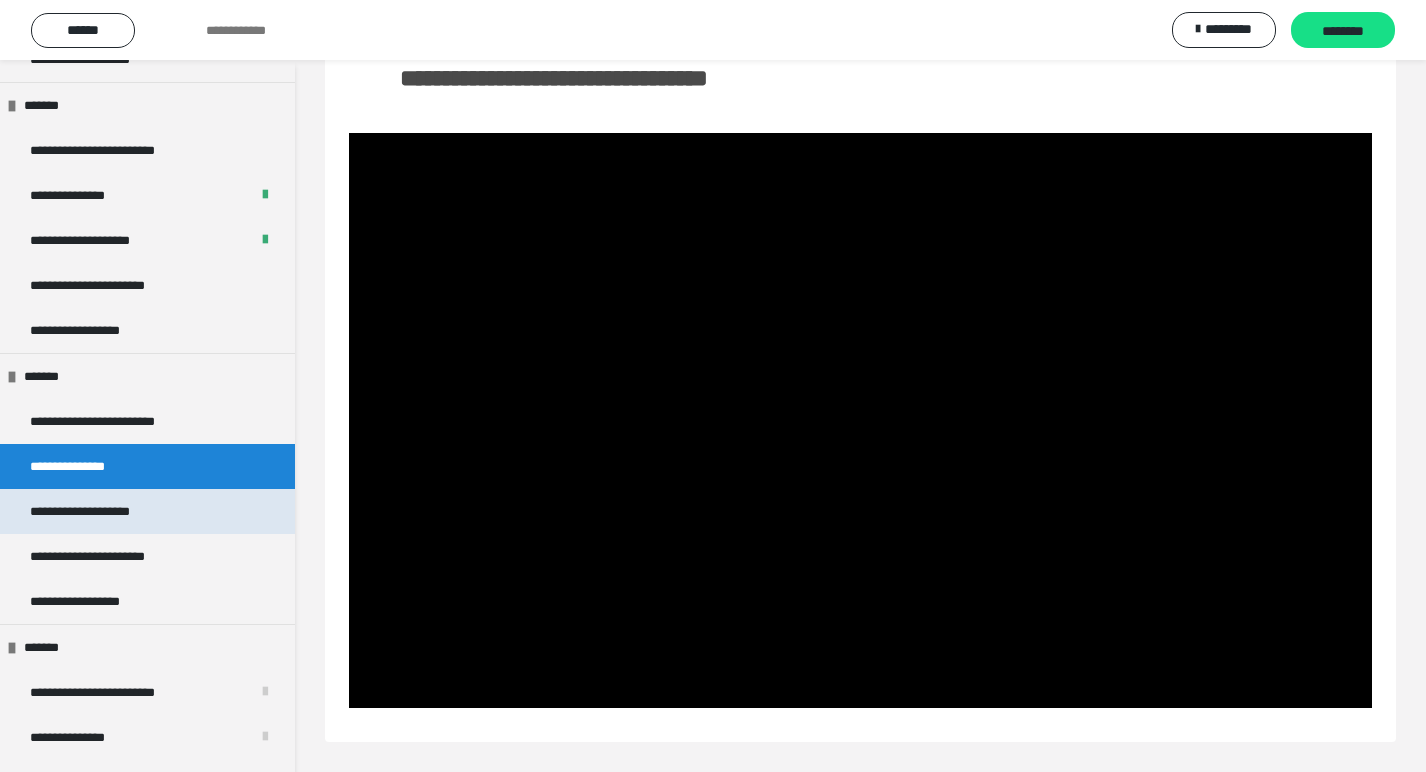 click on "**********" at bounding box center (106, 511) 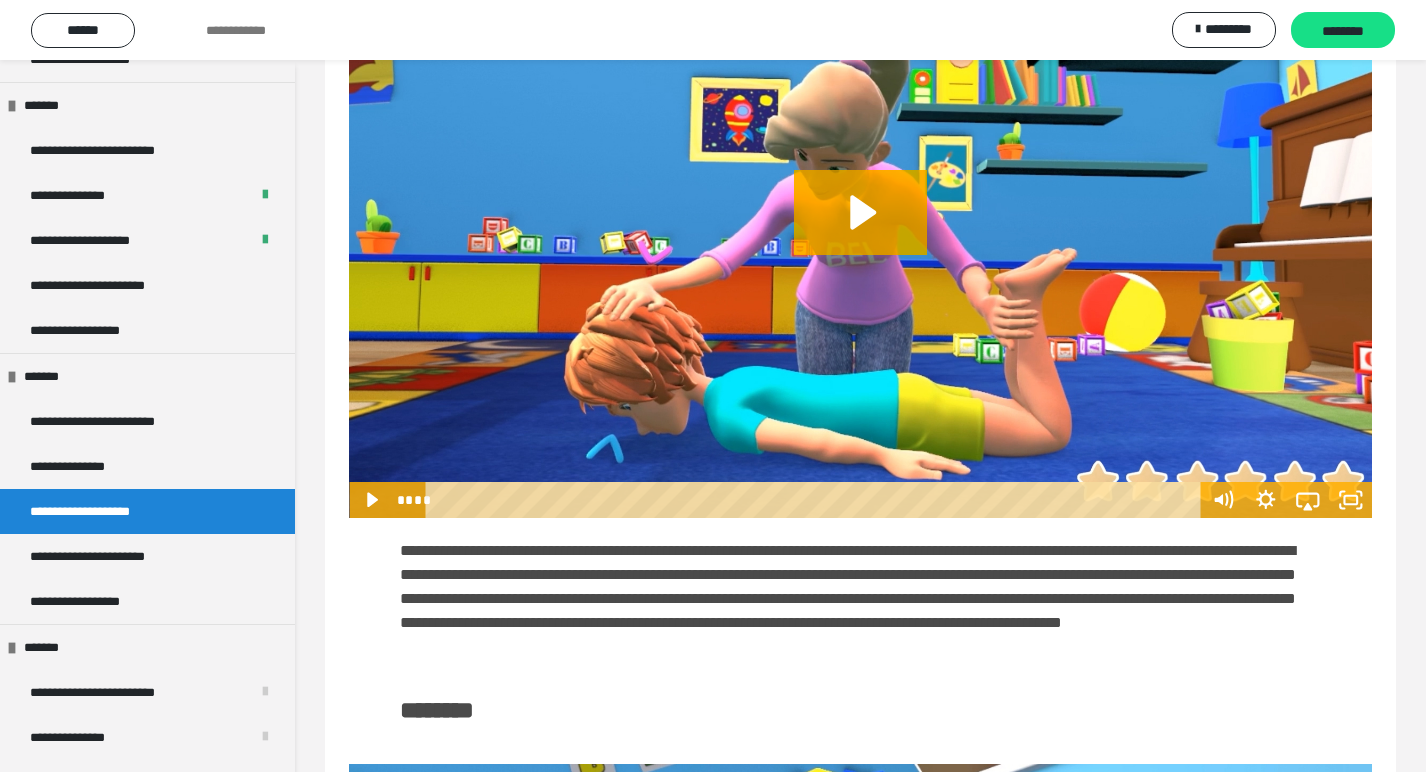 scroll, scrollTop: 757, scrollLeft: 0, axis: vertical 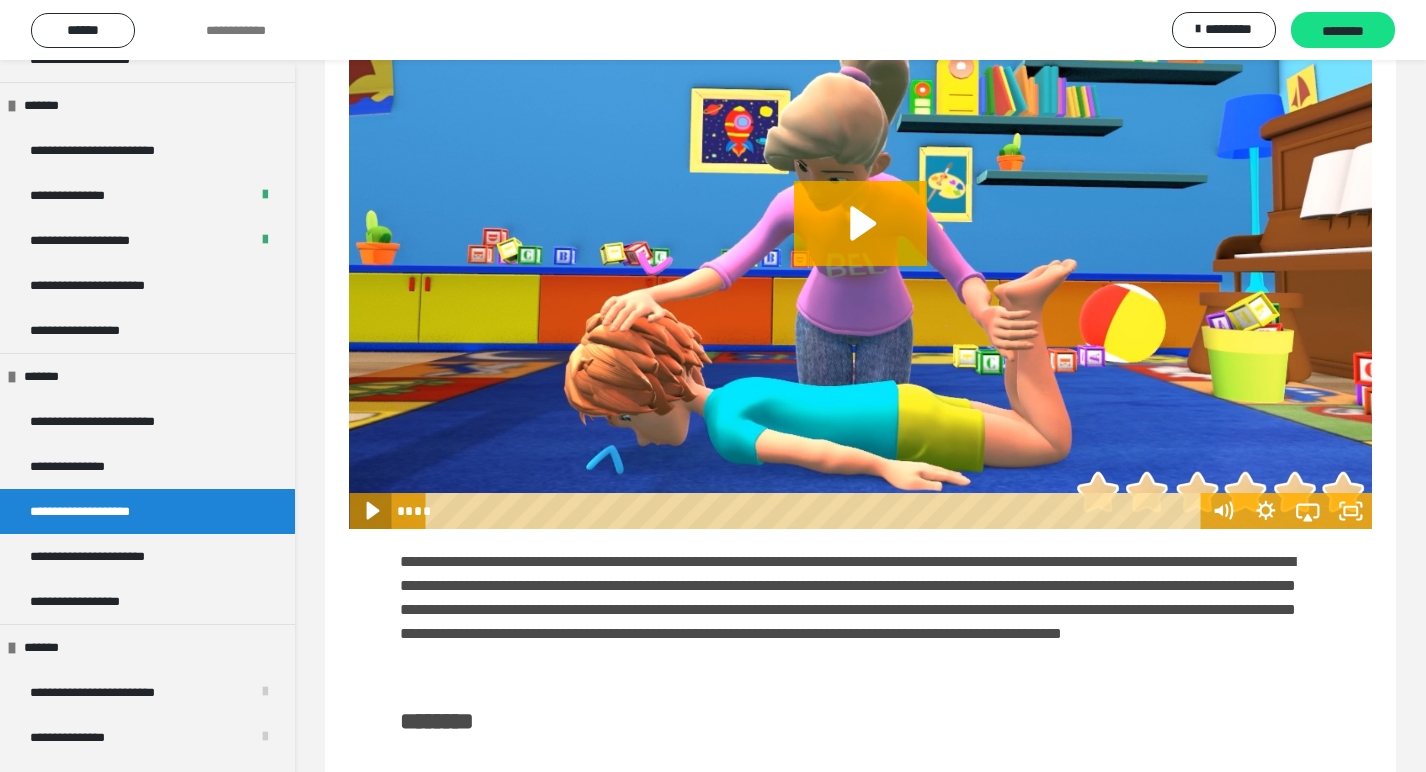click 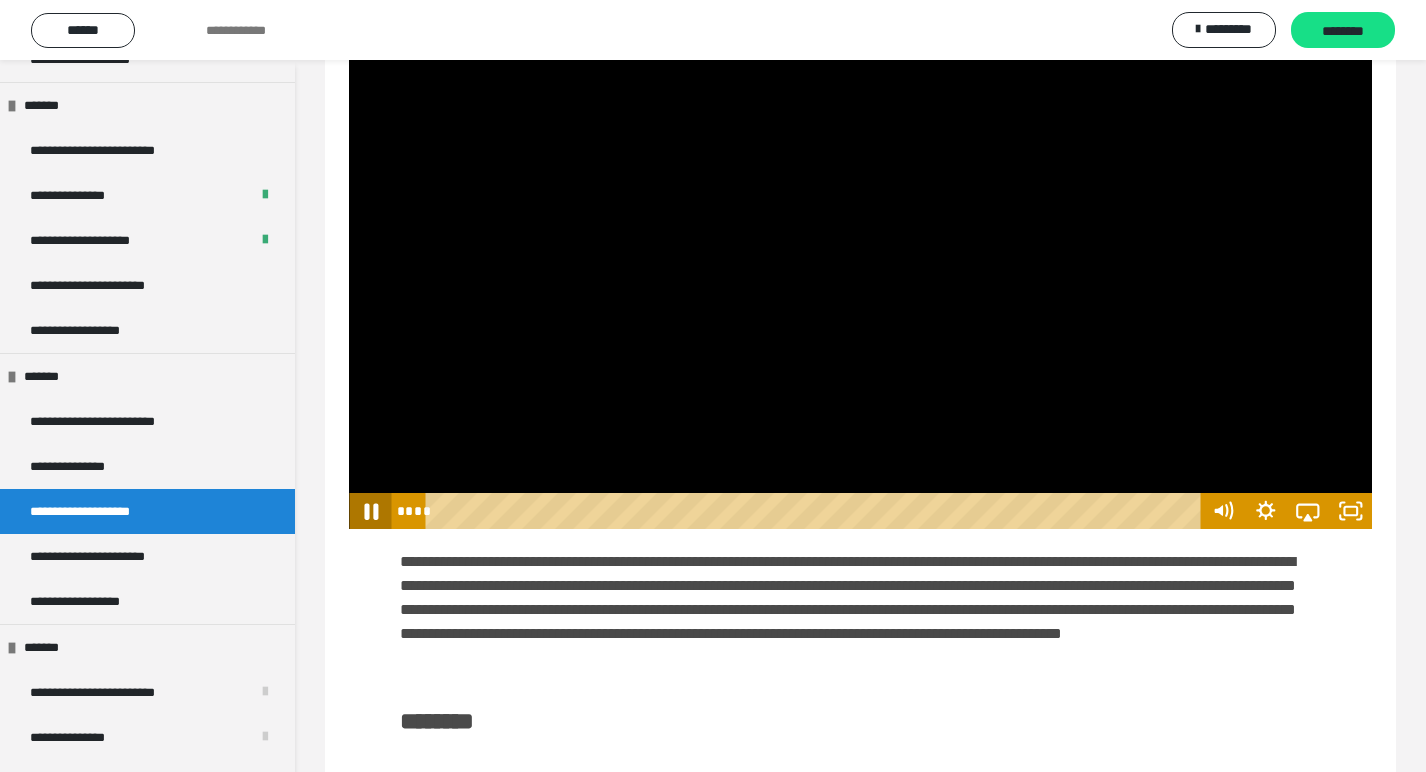 click 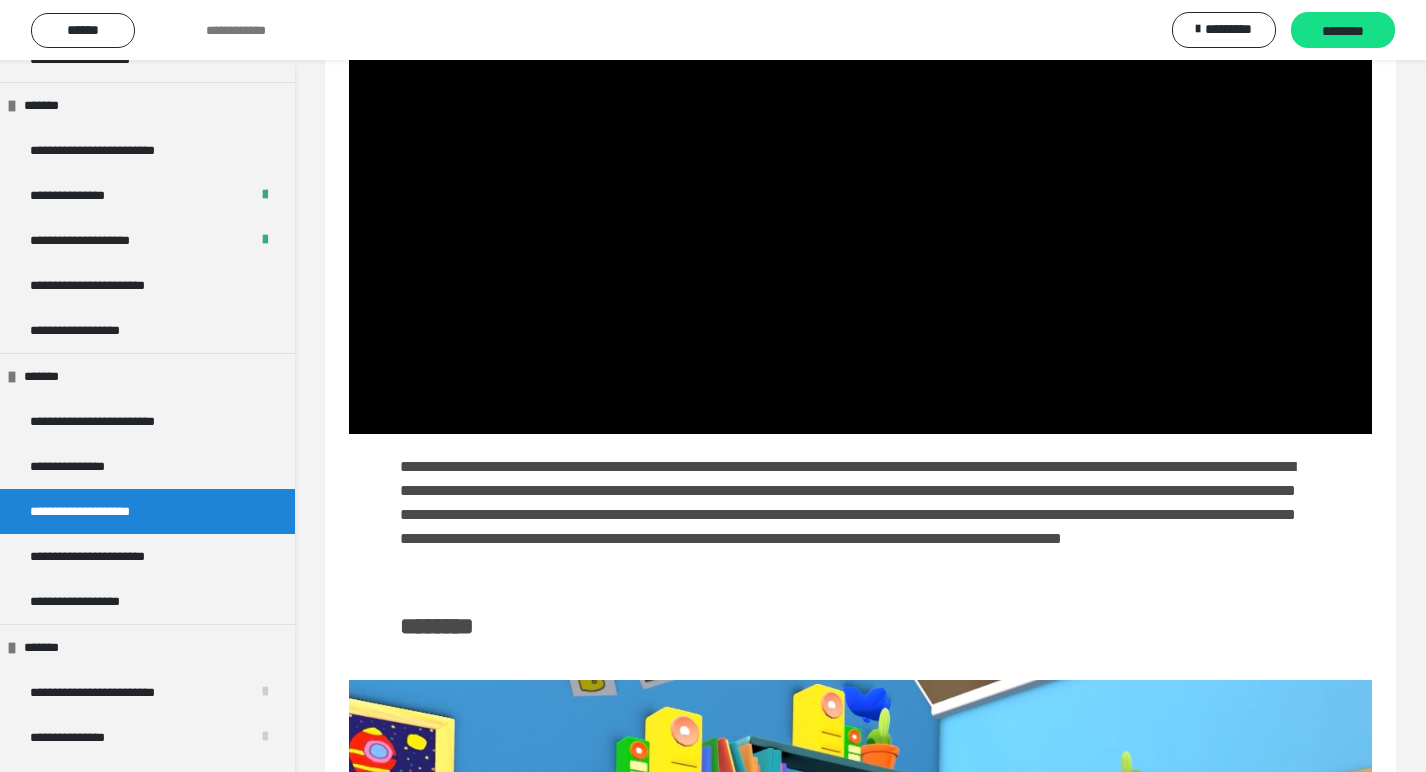 scroll, scrollTop: 859, scrollLeft: 0, axis: vertical 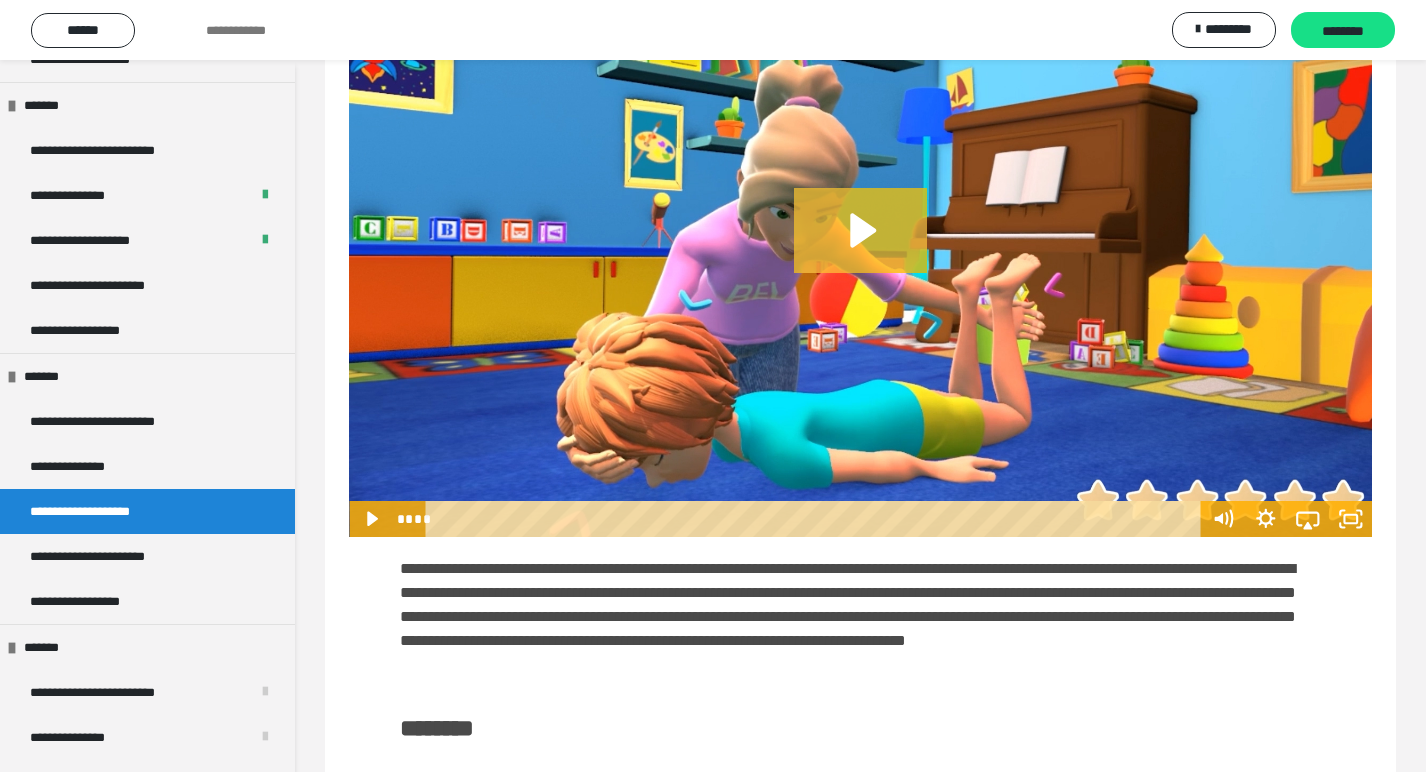 click 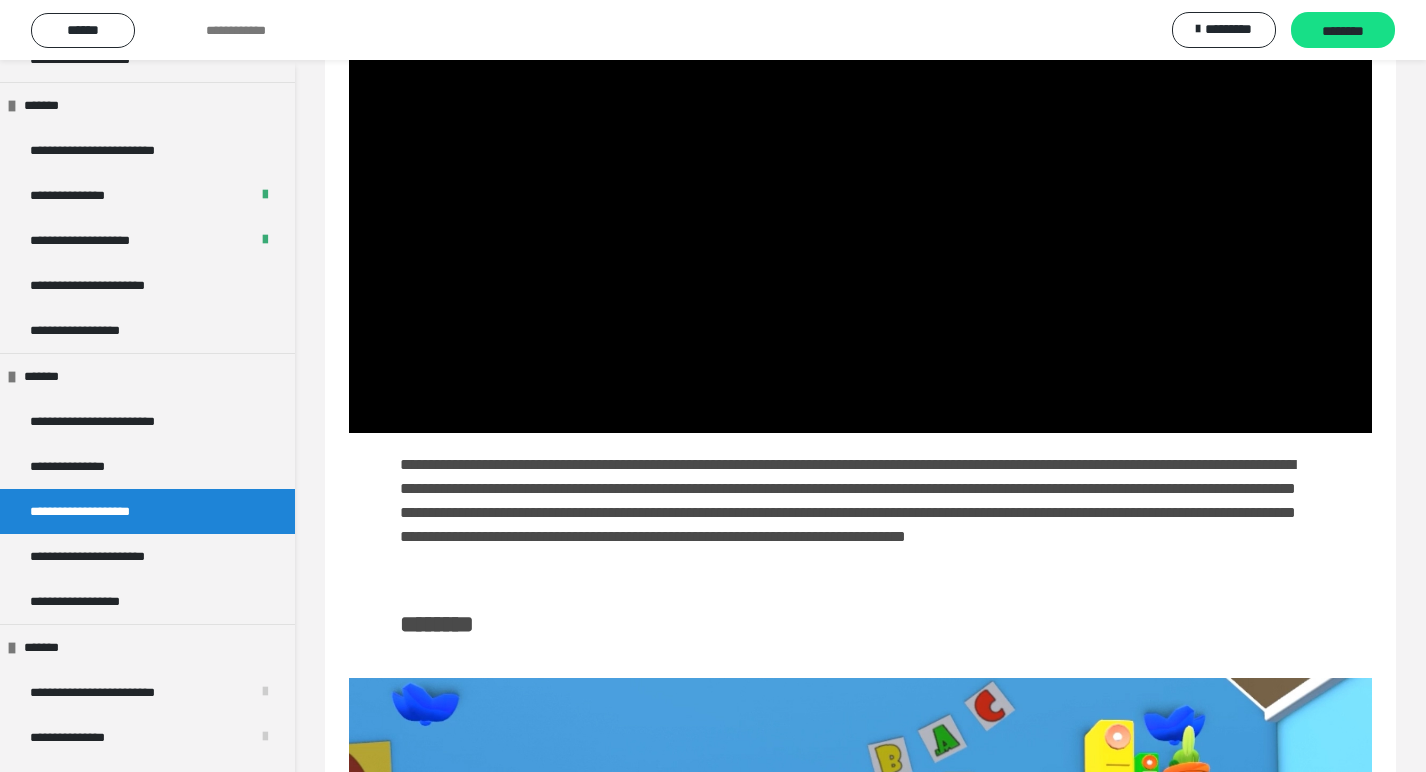 scroll, scrollTop: 1675, scrollLeft: 0, axis: vertical 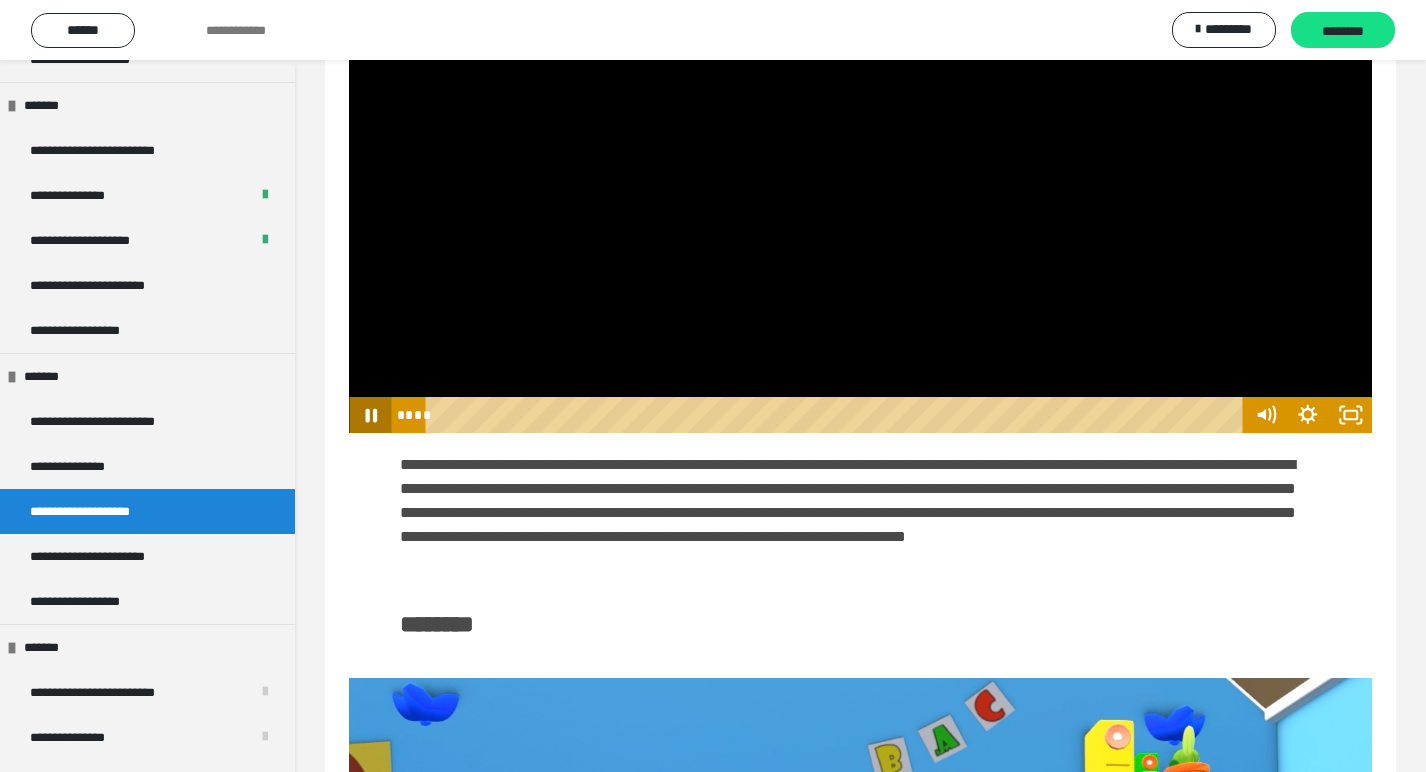click 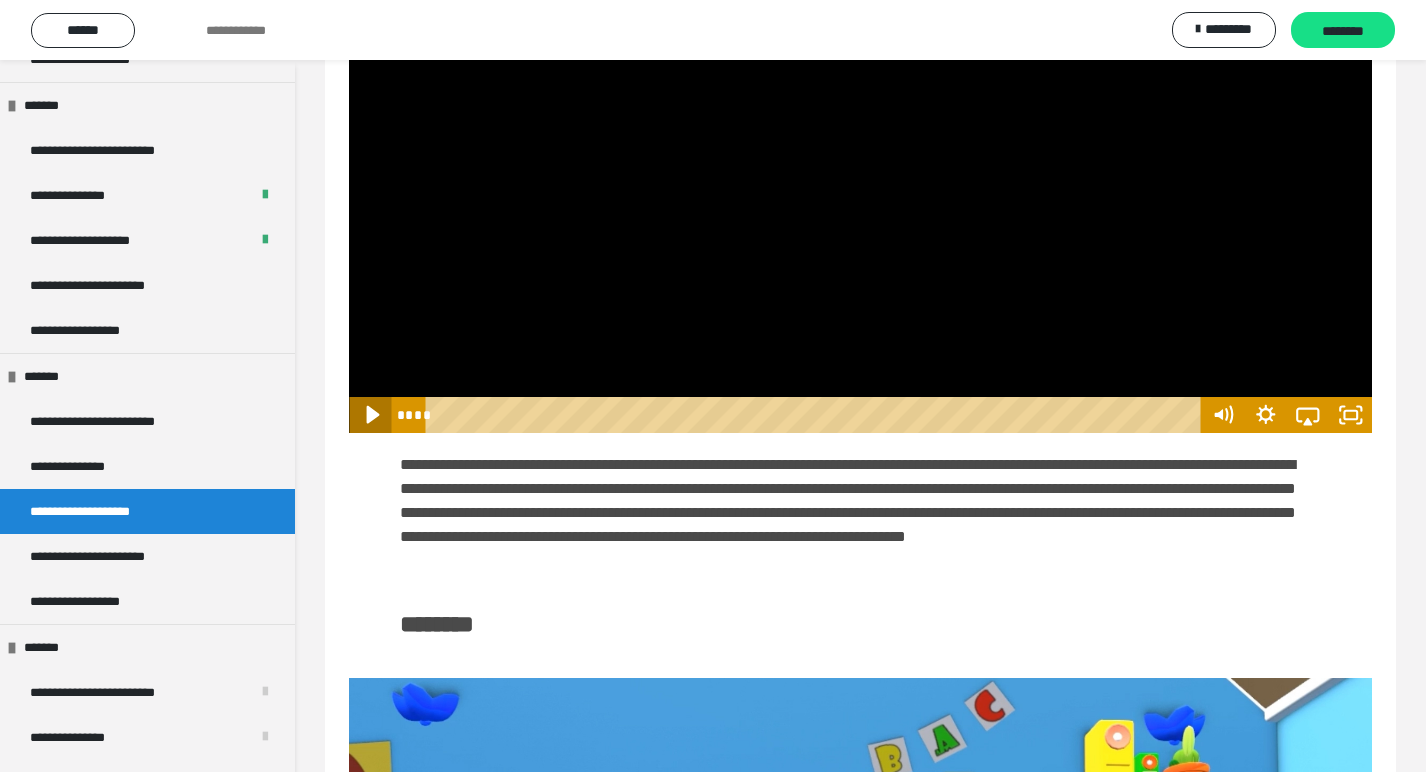 click 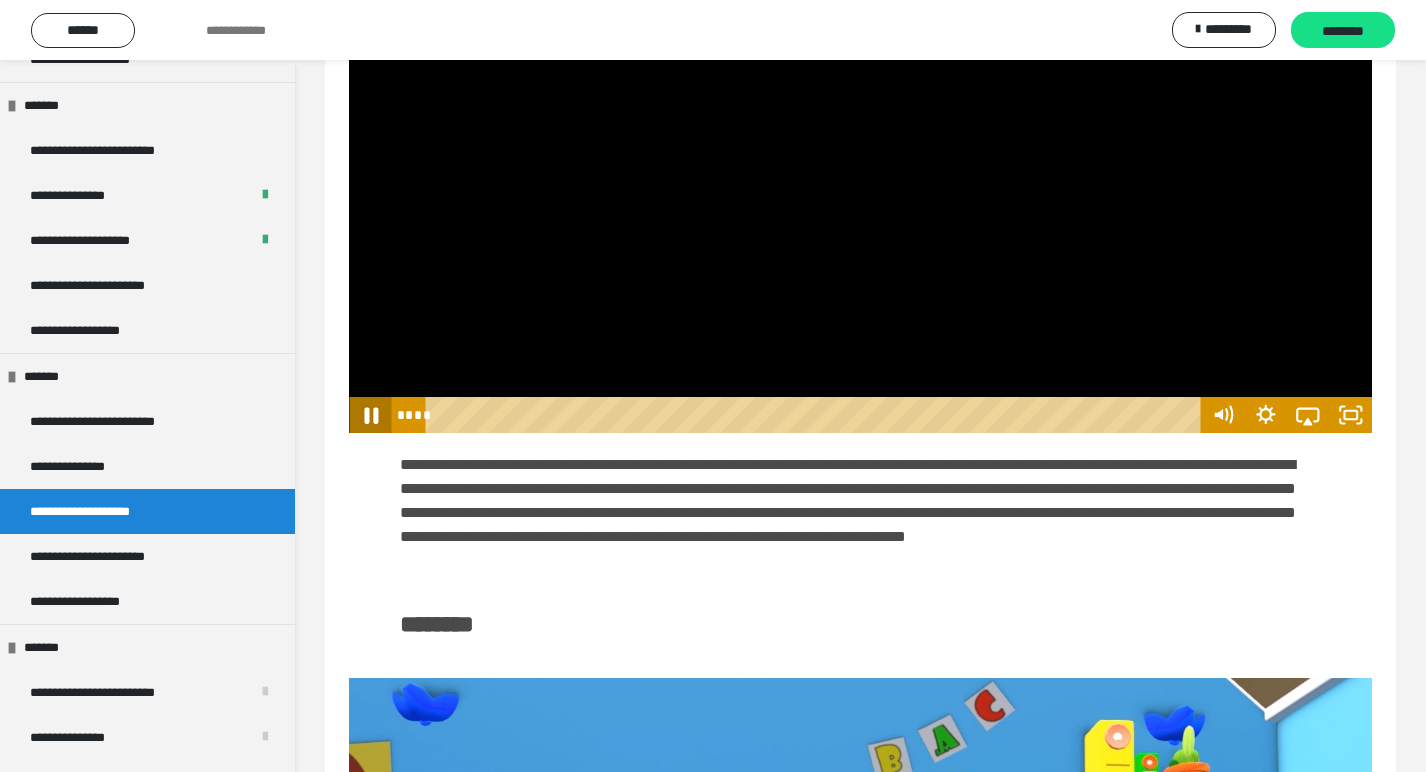 click 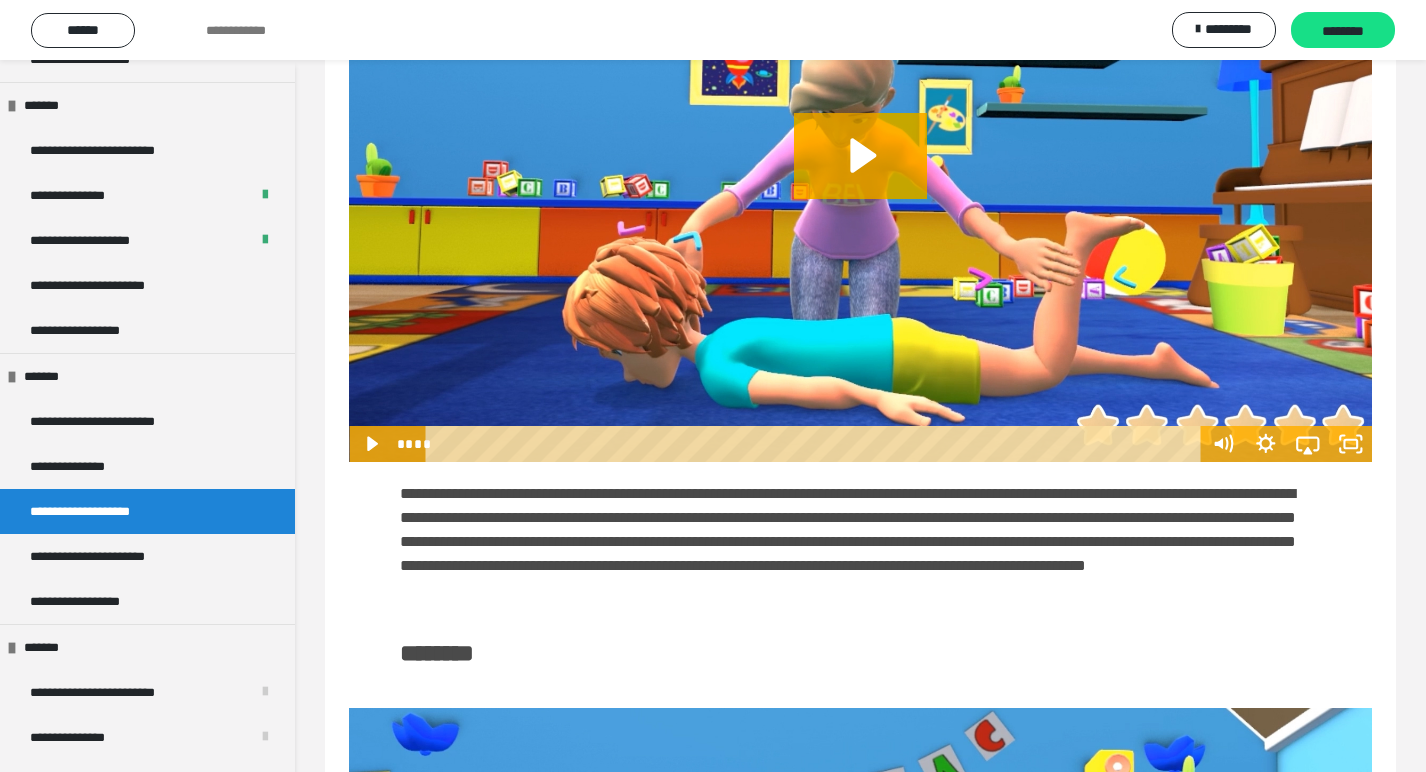 scroll, scrollTop: 2469, scrollLeft: 0, axis: vertical 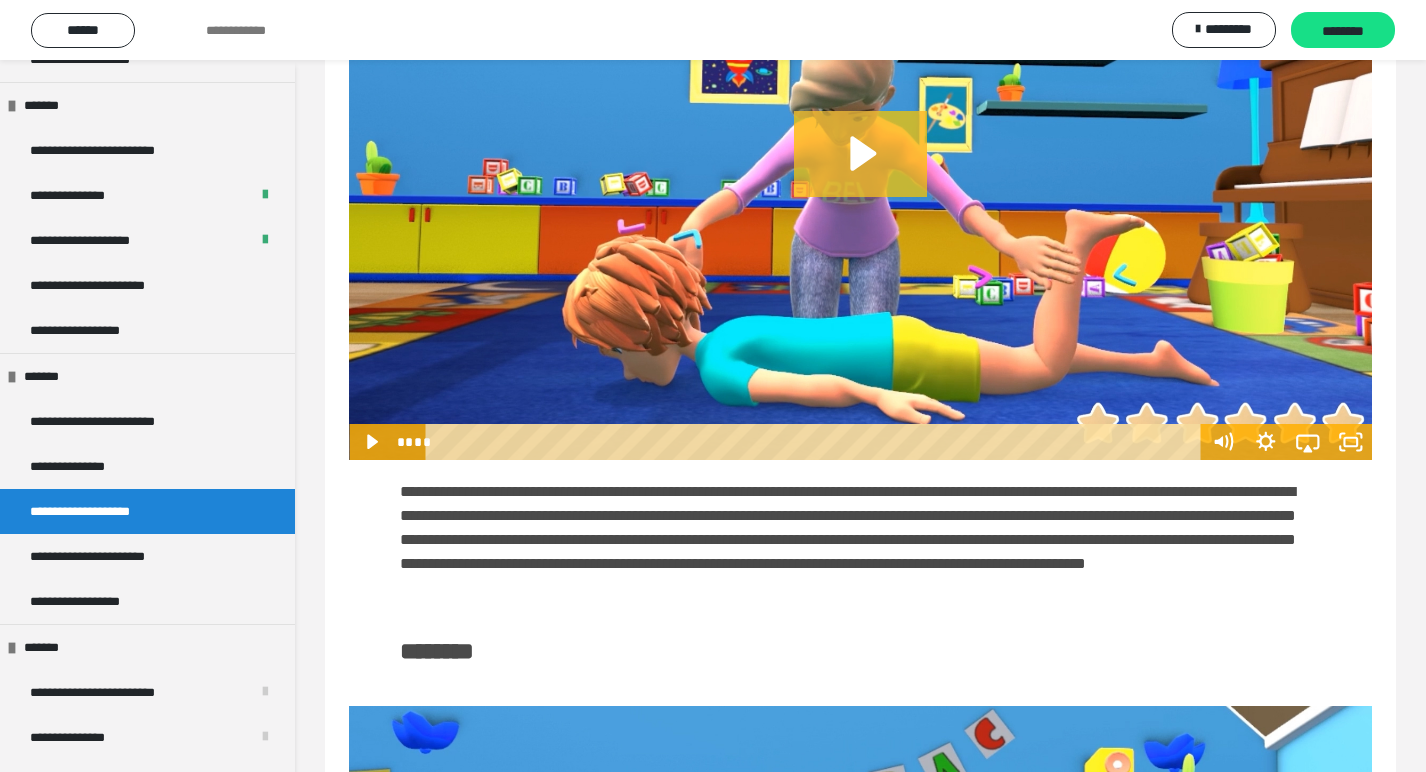click 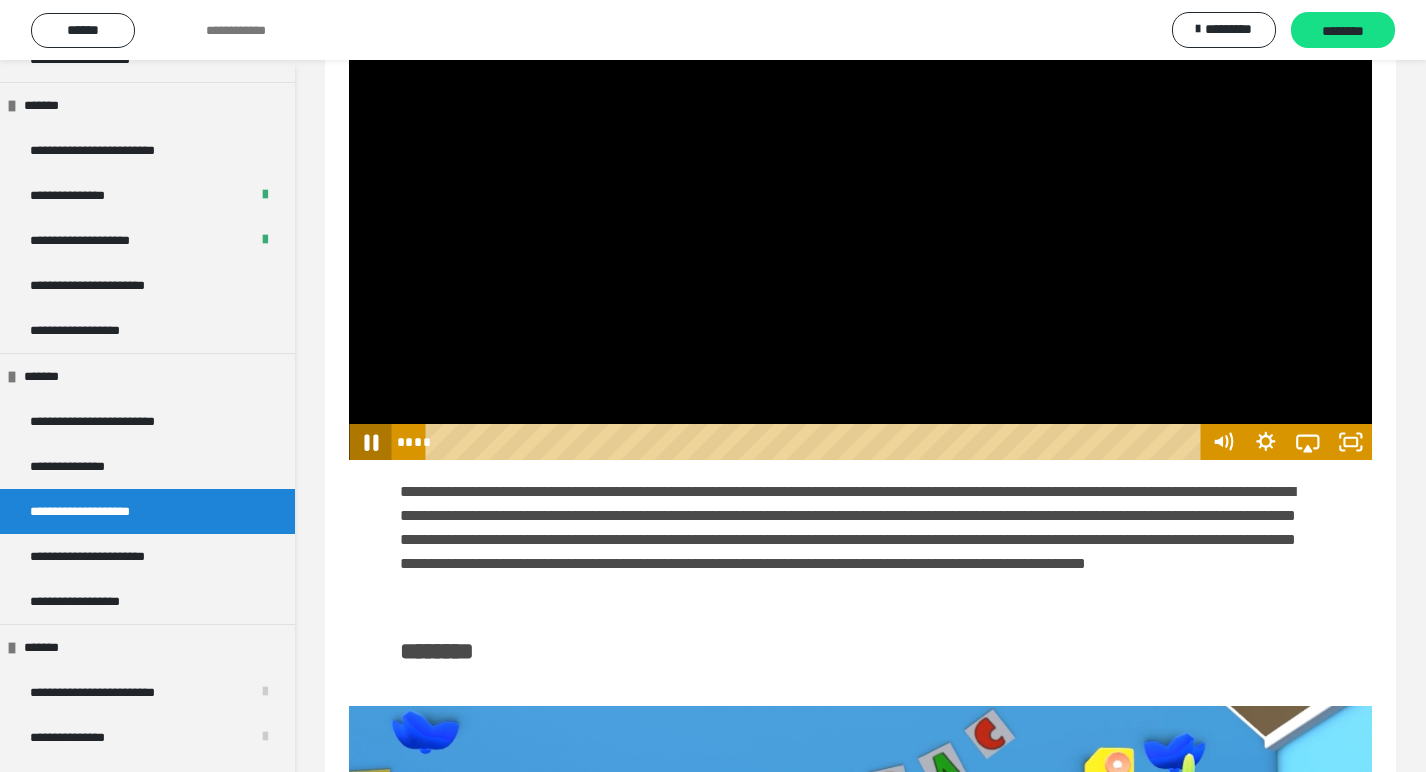 click 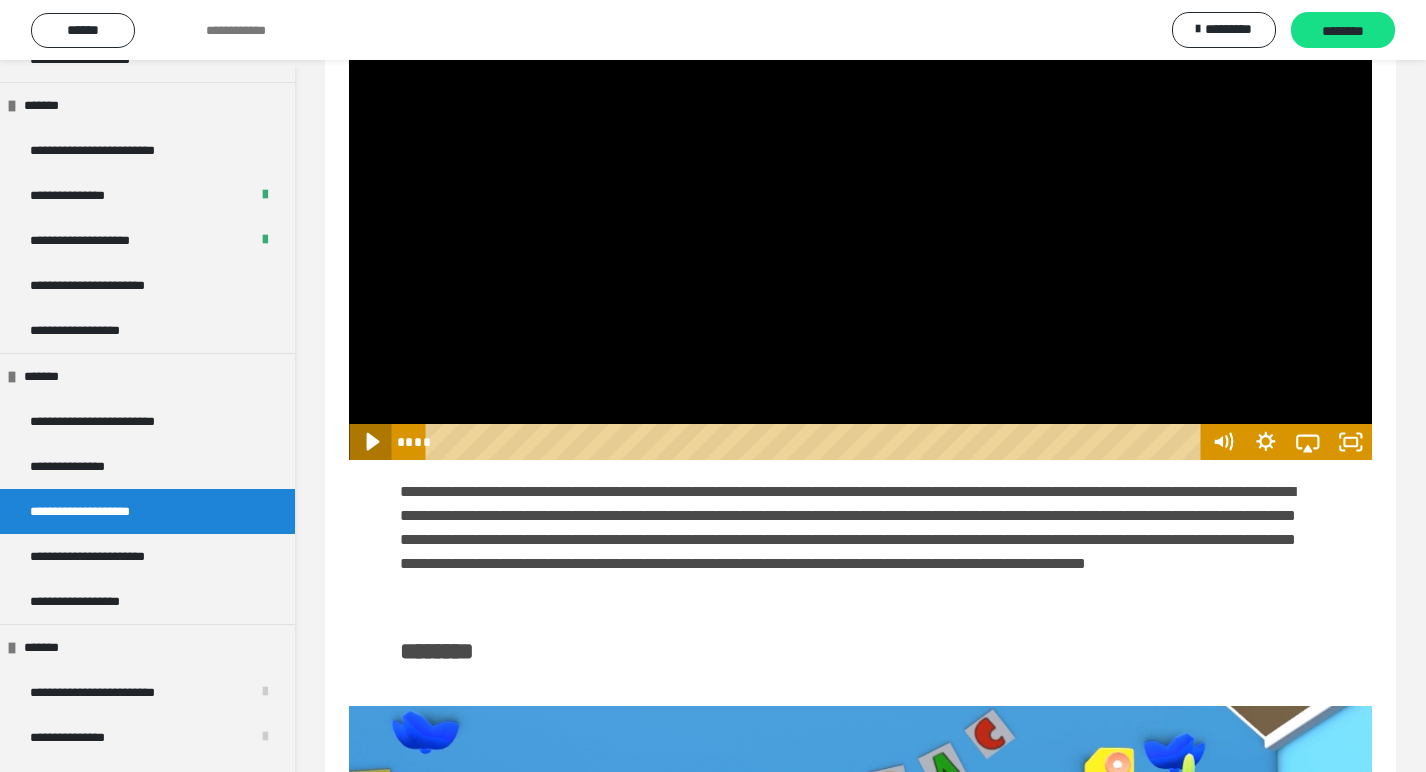 click 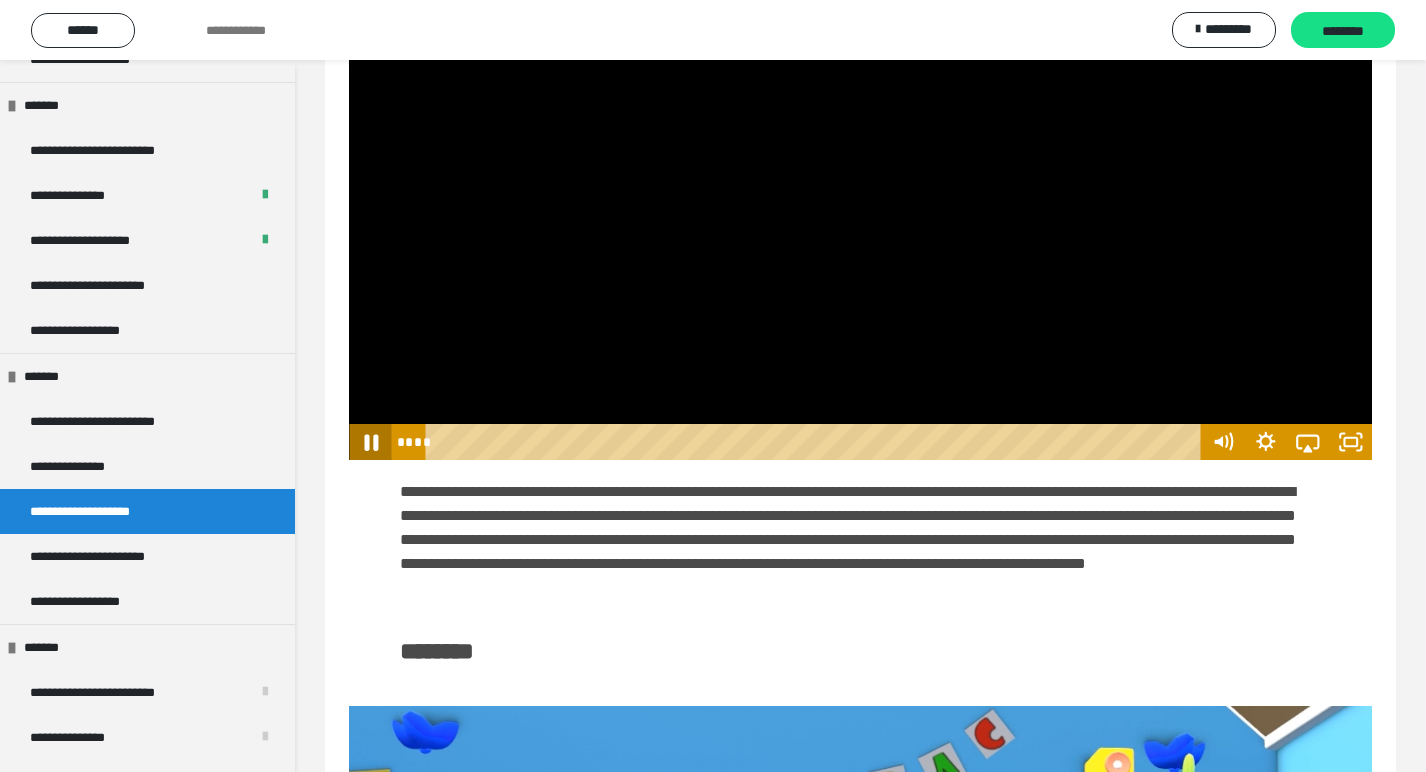 click 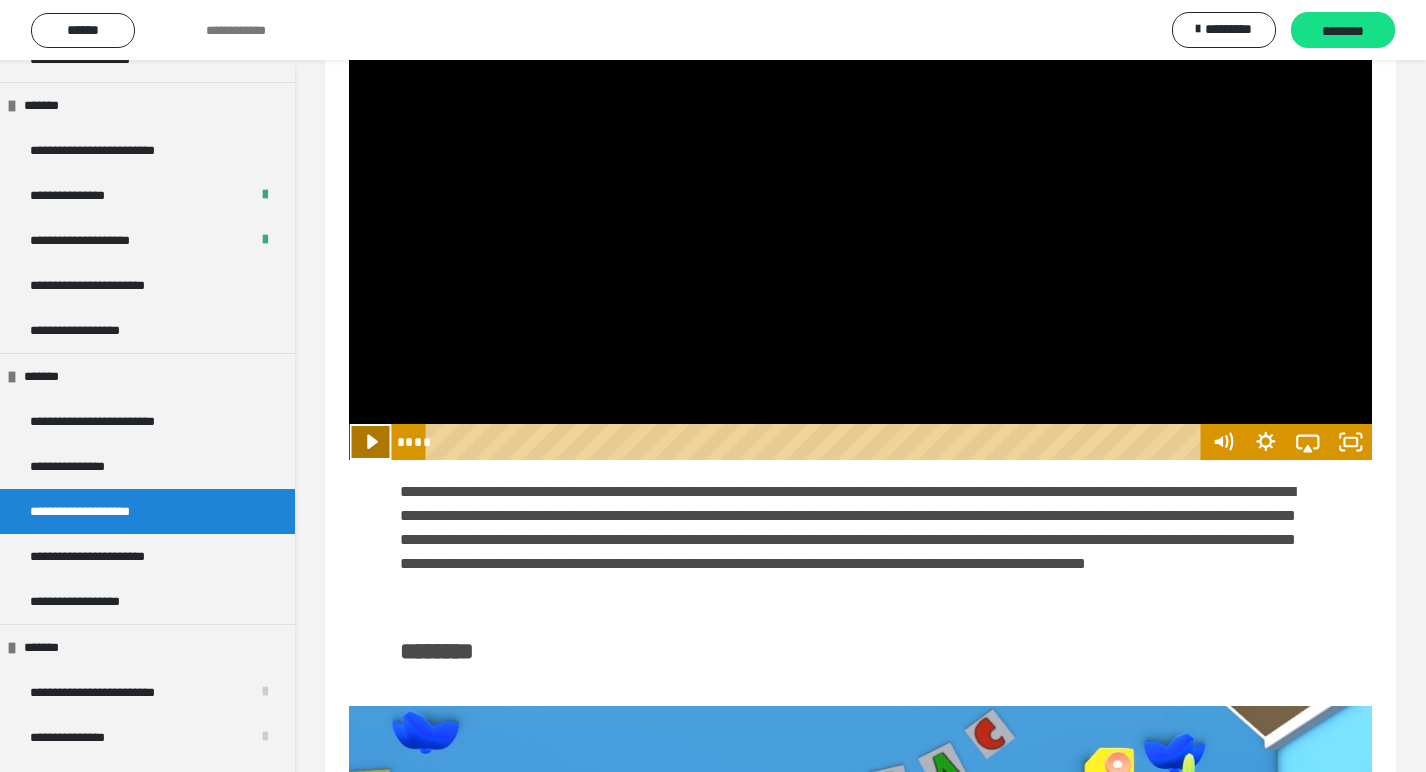 click 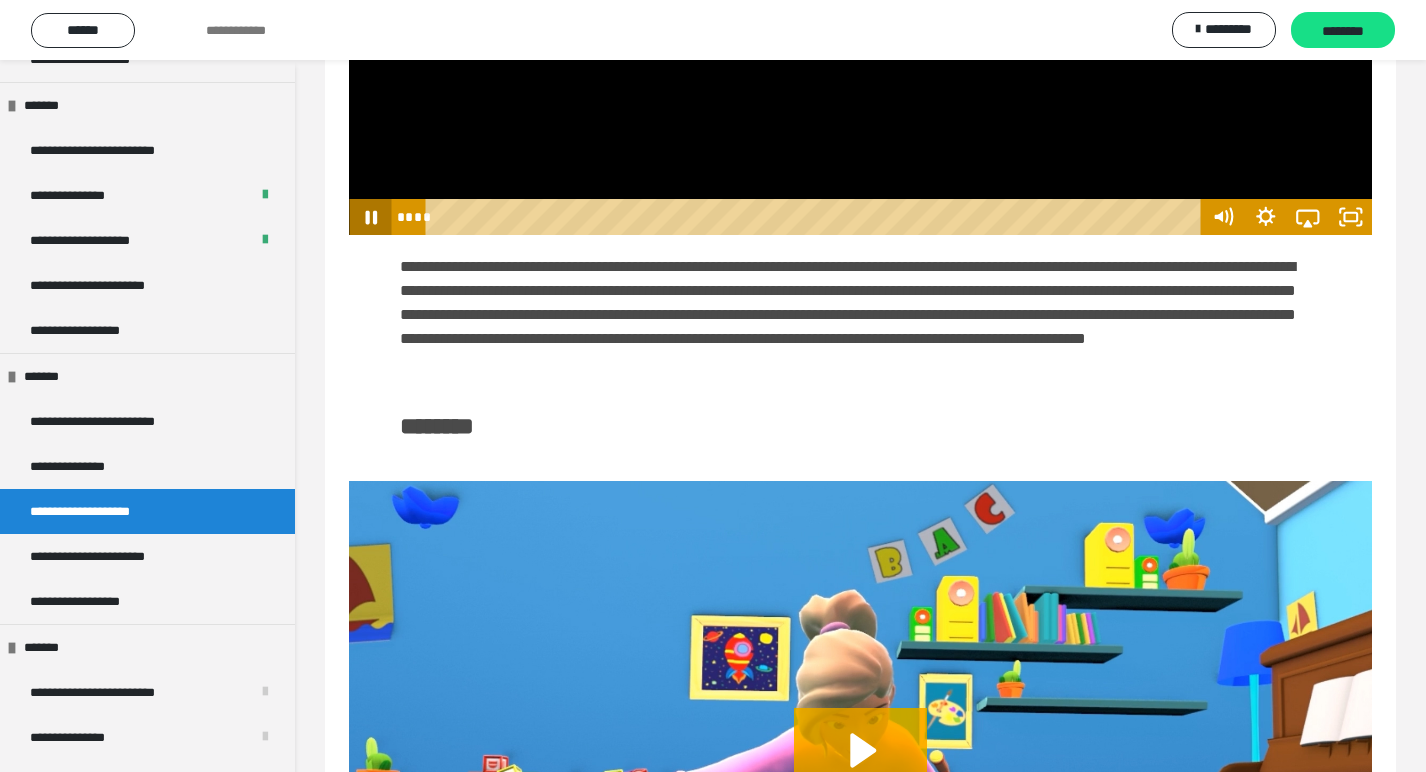 scroll, scrollTop: 2701, scrollLeft: 0, axis: vertical 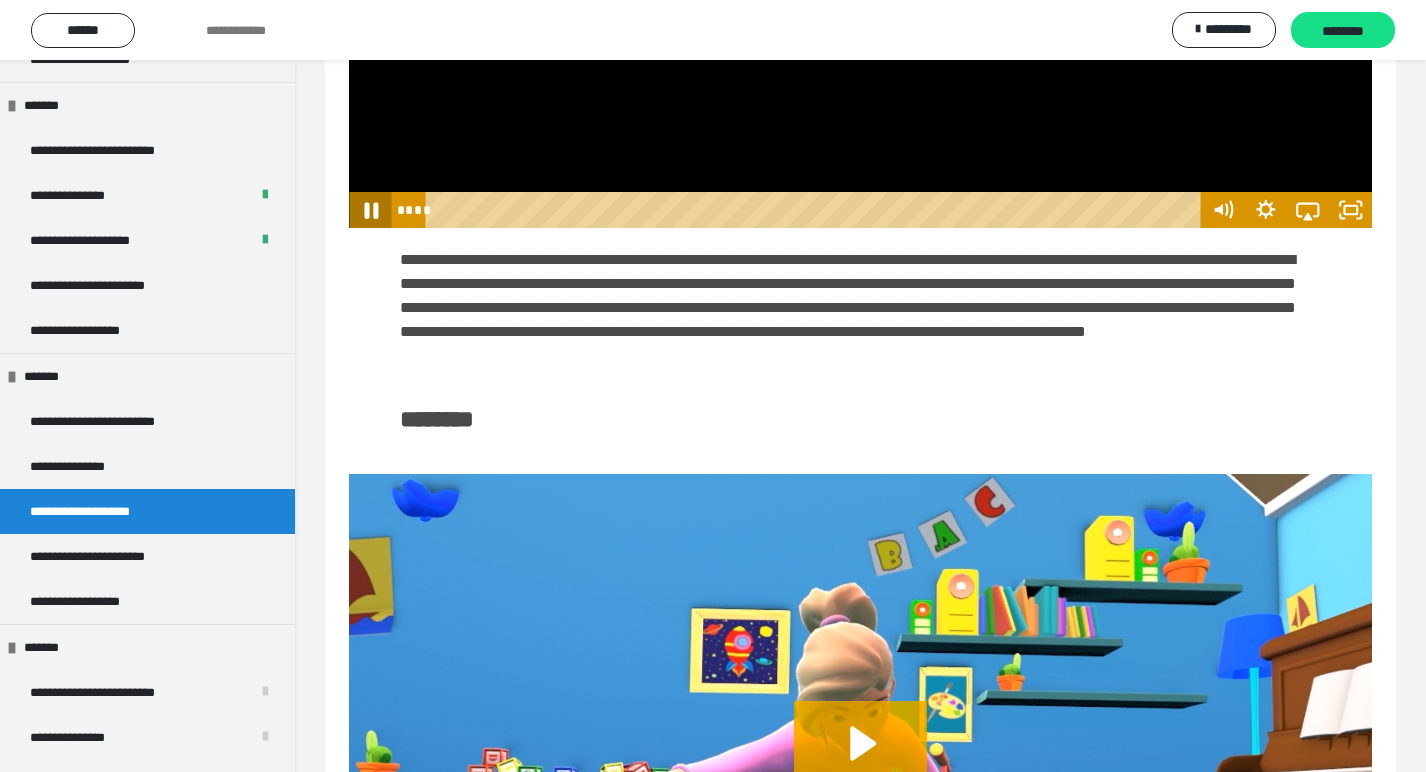 click 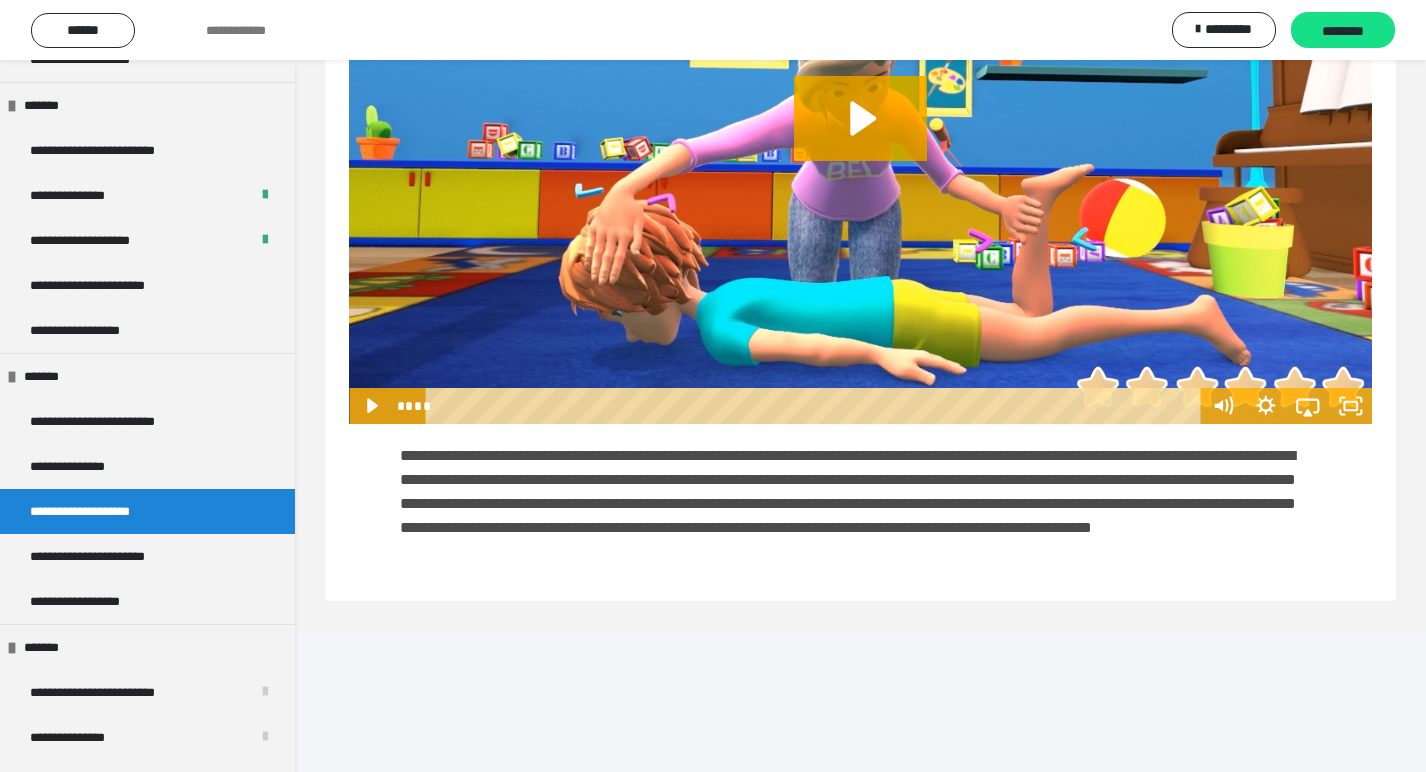 scroll, scrollTop: 3330, scrollLeft: 0, axis: vertical 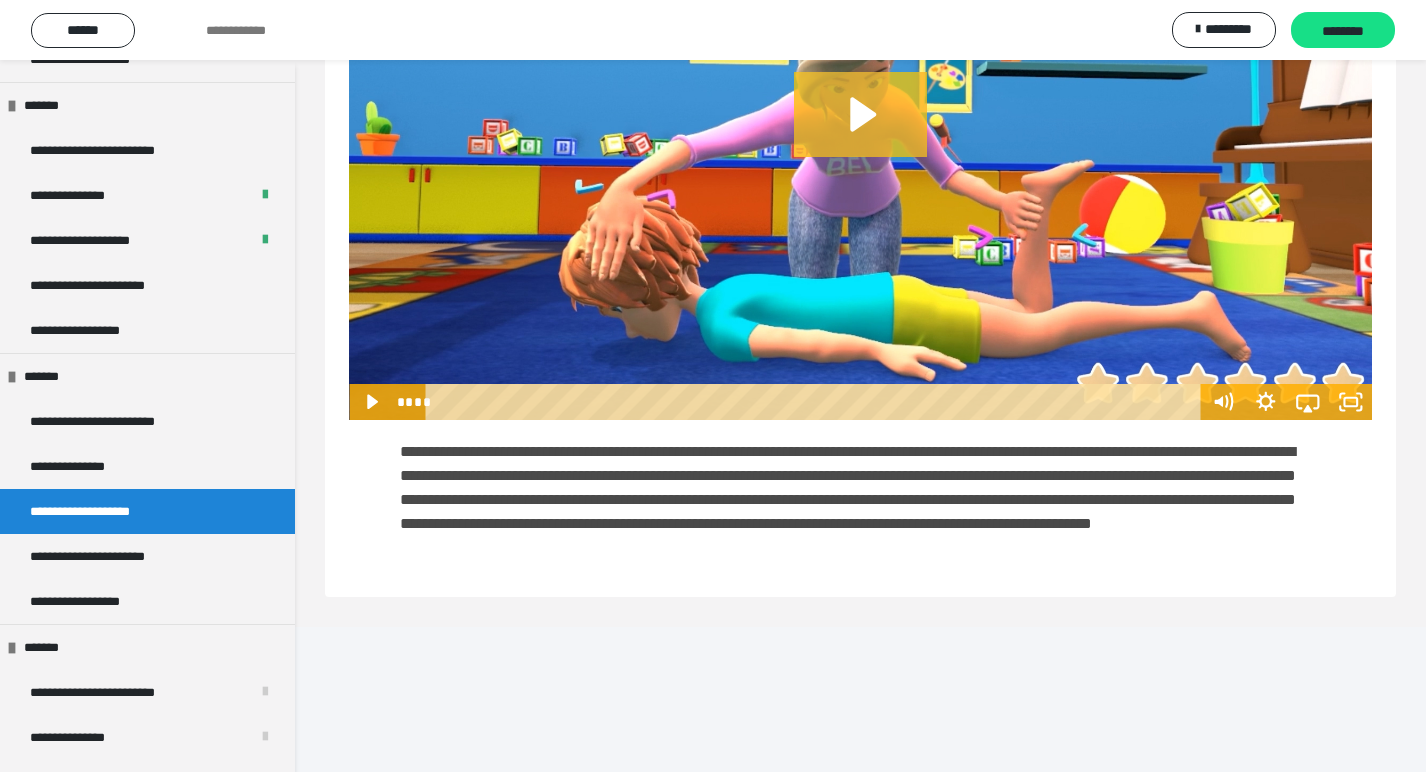 click 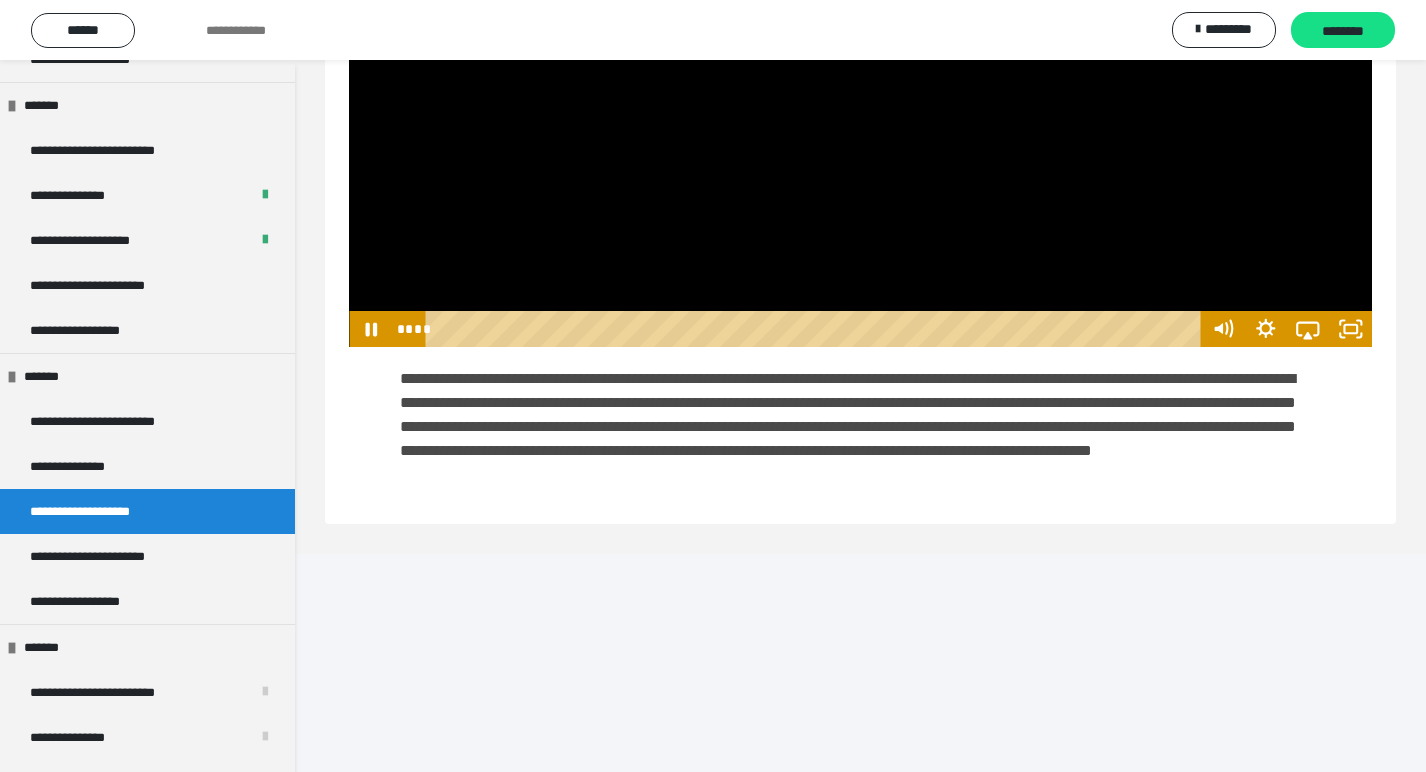 scroll, scrollTop: 3403, scrollLeft: 0, axis: vertical 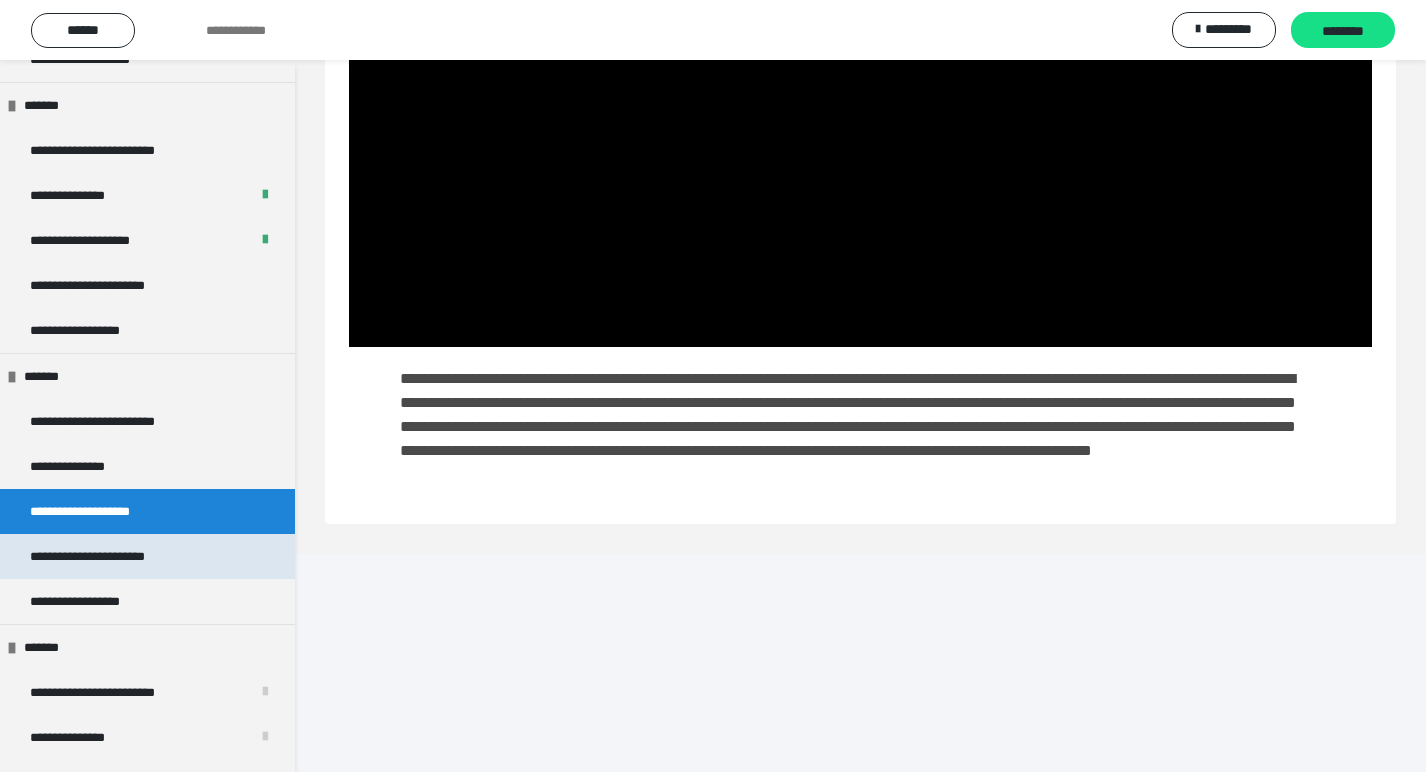 click on "**********" at bounding box center (114, 556) 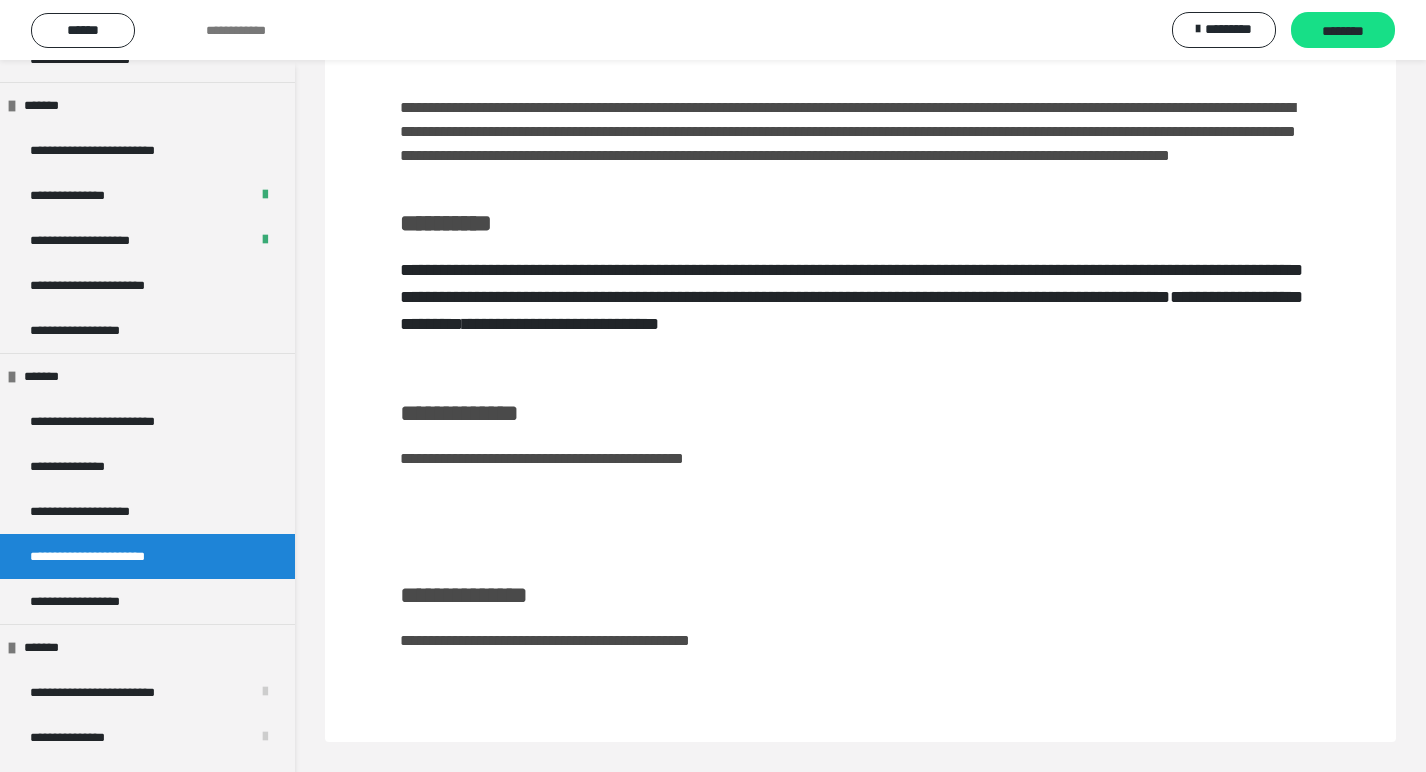 scroll, scrollTop: 1254, scrollLeft: 0, axis: vertical 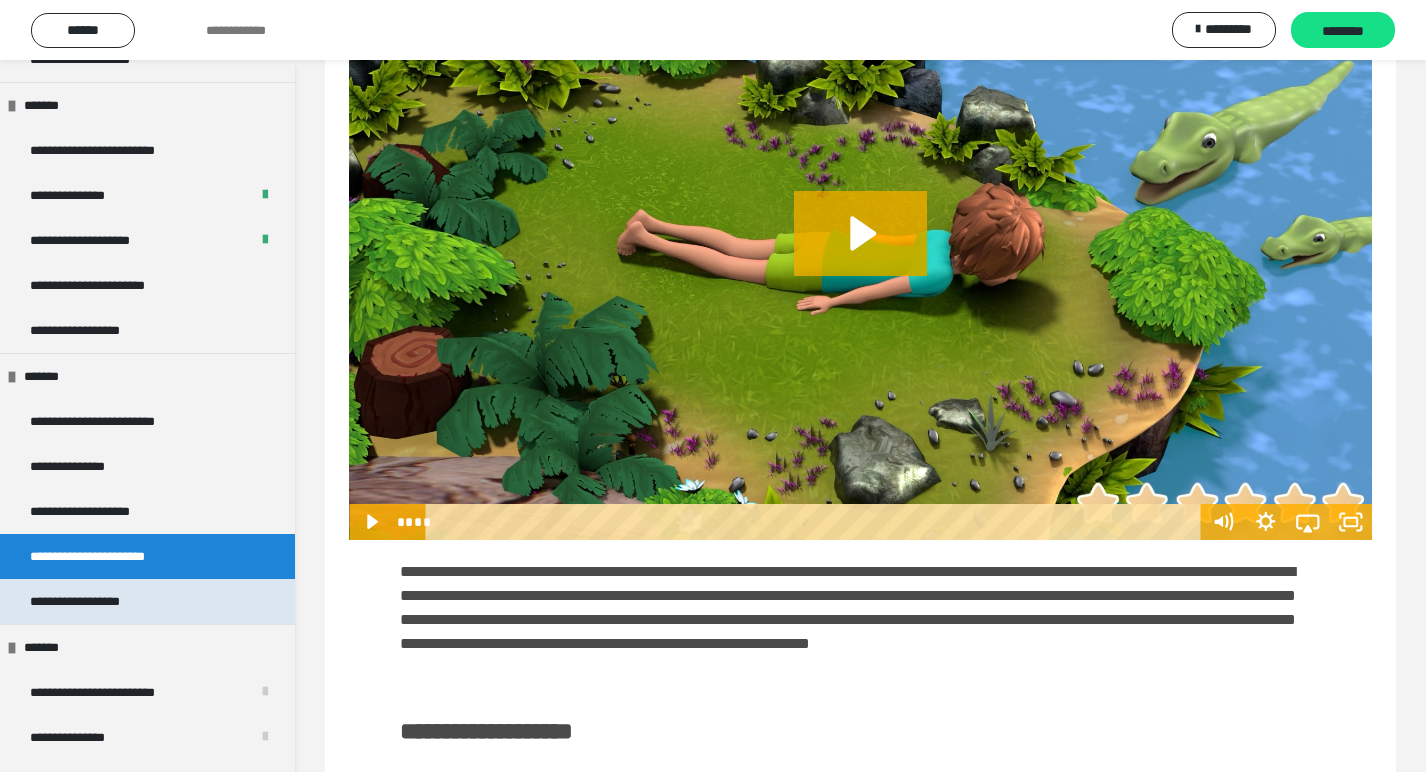 click on "**********" at bounding box center [96, 601] 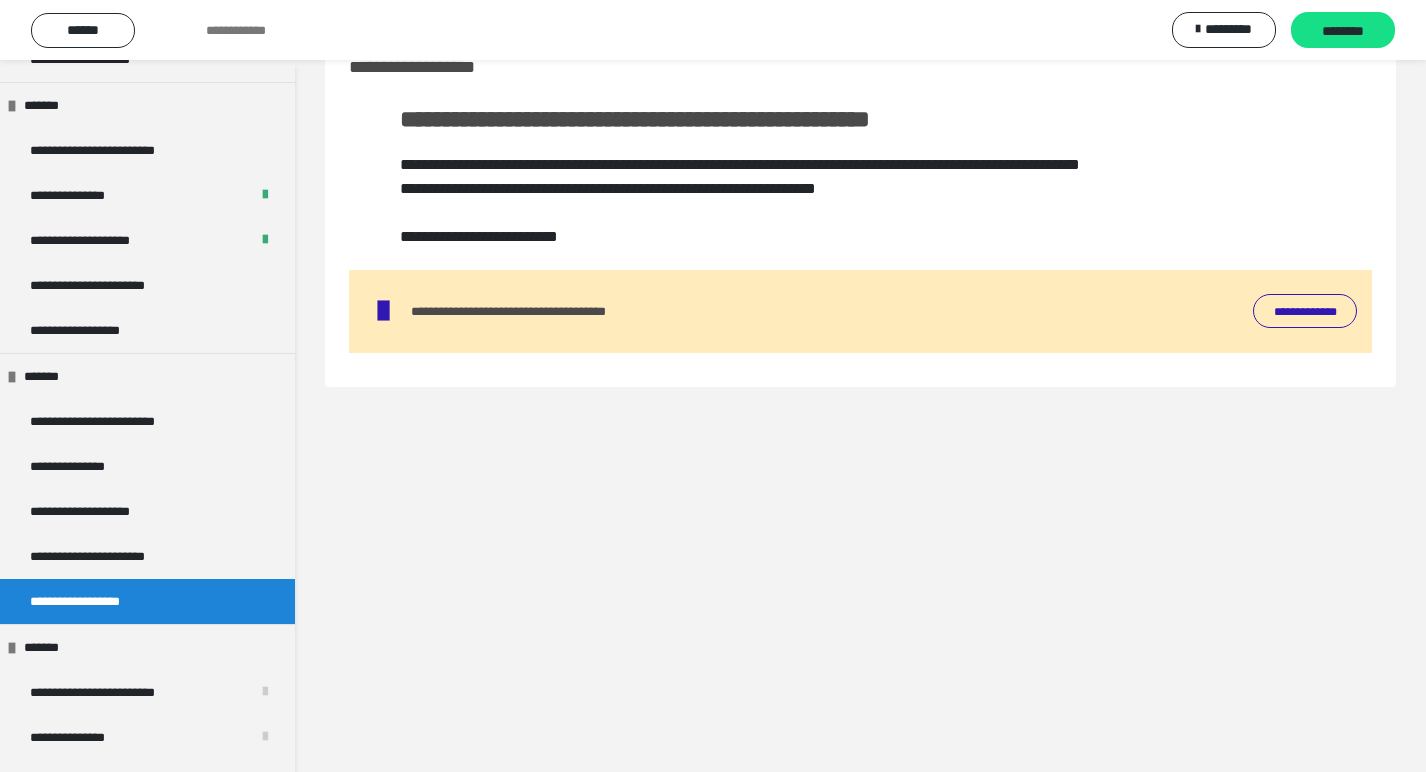 scroll, scrollTop: 60, scrollLeft: 0, axis: vertical 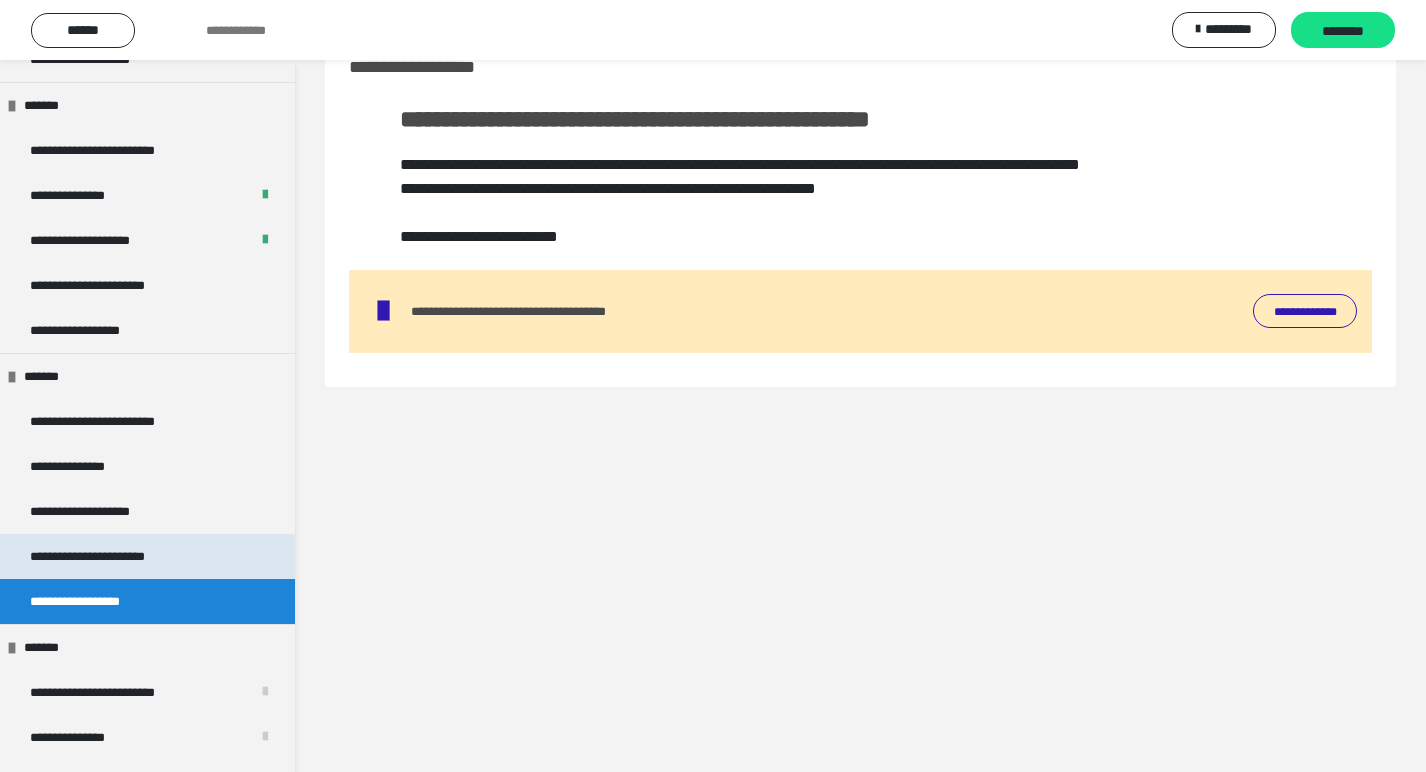 click on "**********" at bounding box center (114, 556) 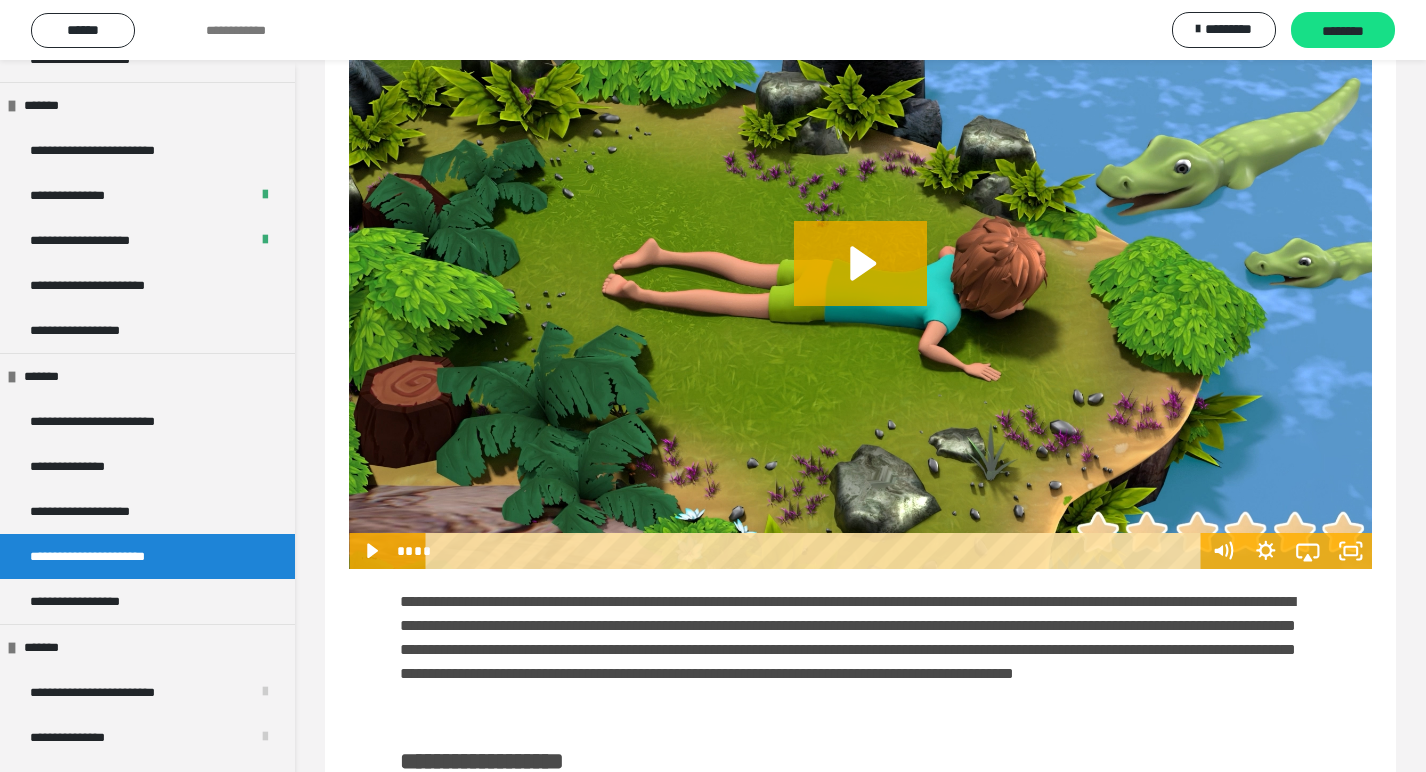 scroll, scrollTop: 418, scrollLeft: 0, axis: vertical 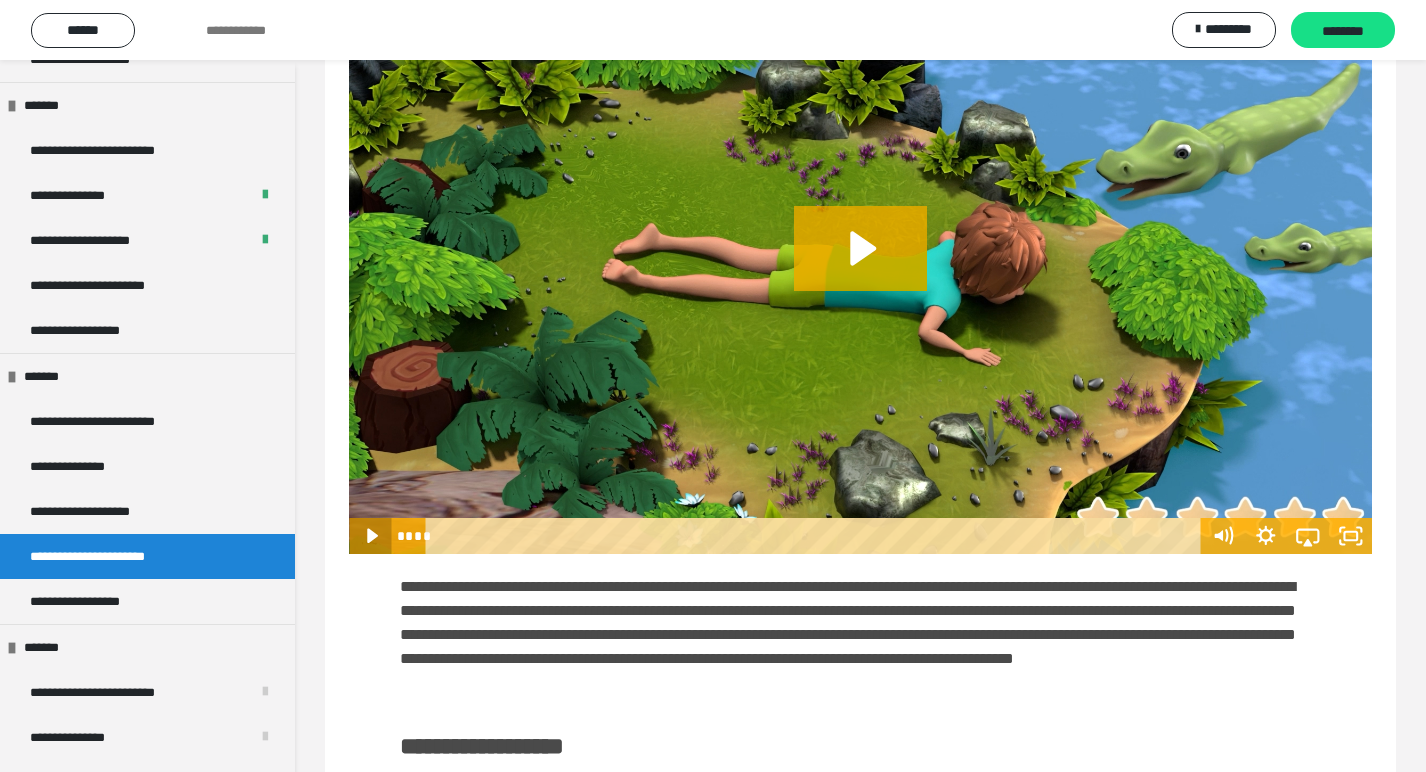 click 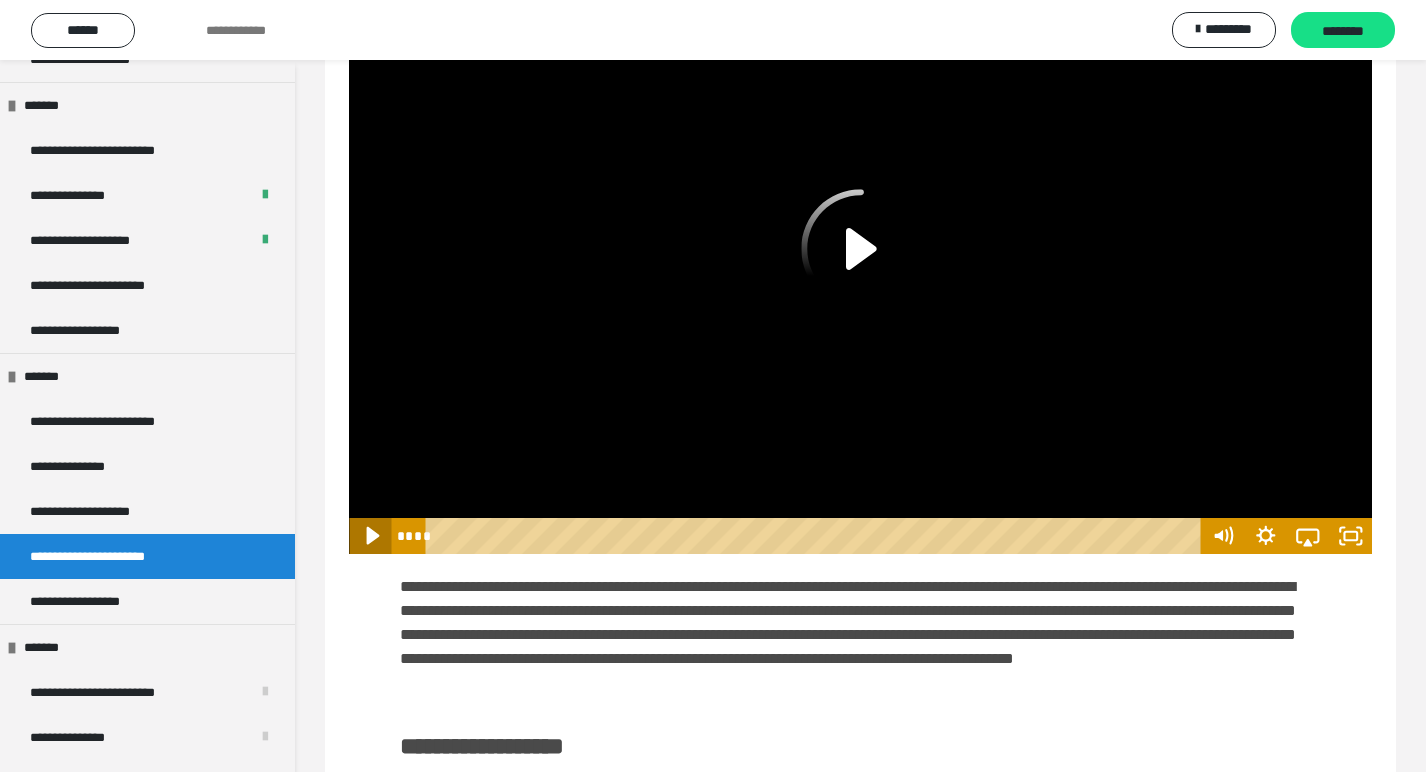 click 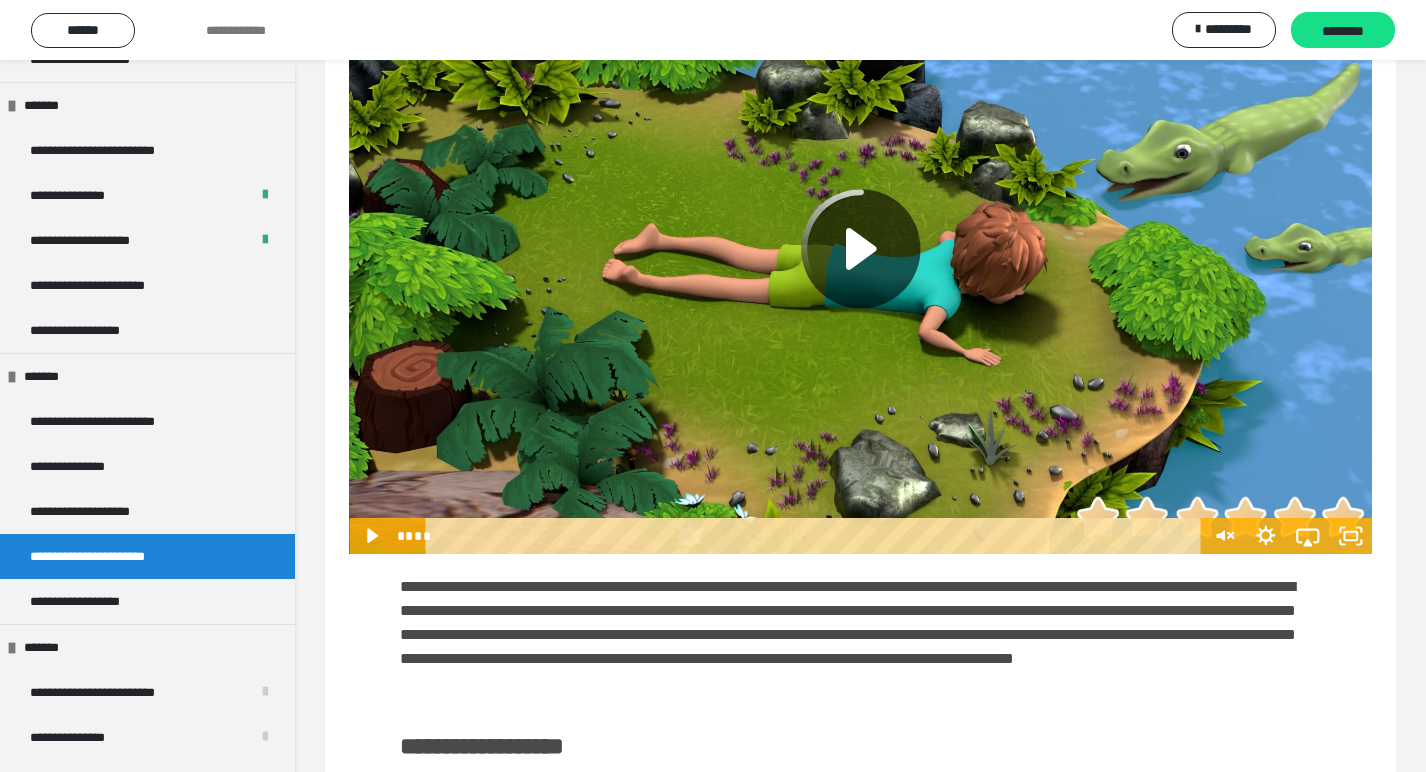 click 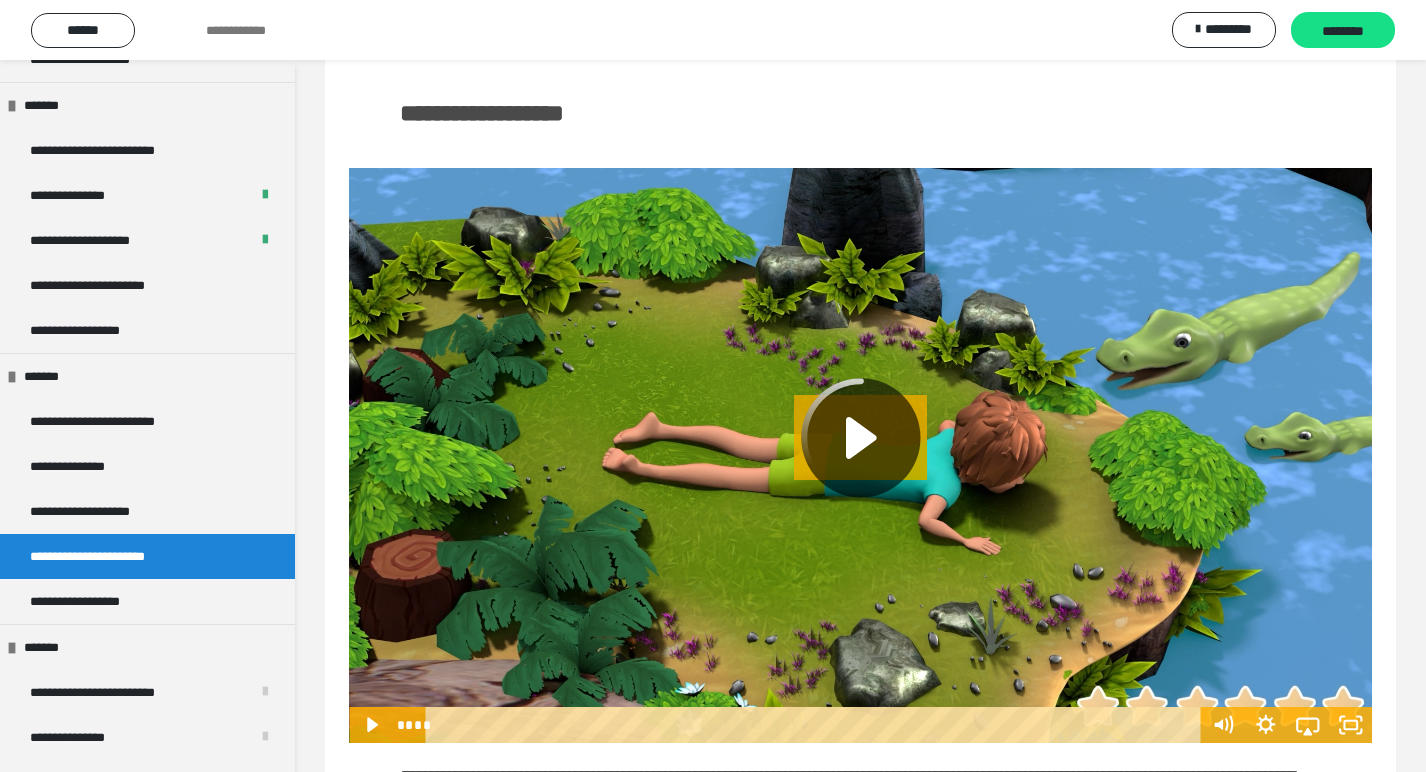 scroll, scrollTop: 344, scrollLeft: 0, axis: vertical 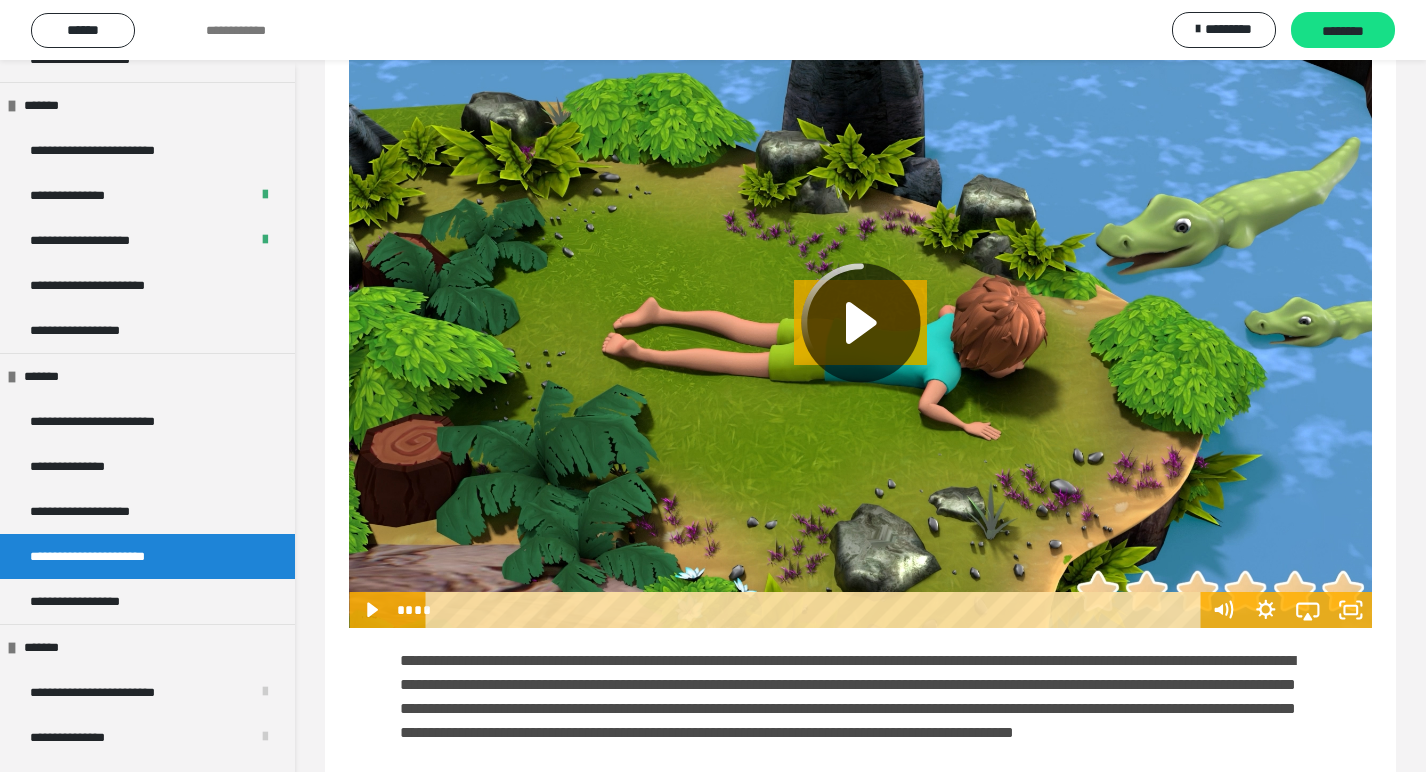 click on "**********" at bounding box center (114, 556) 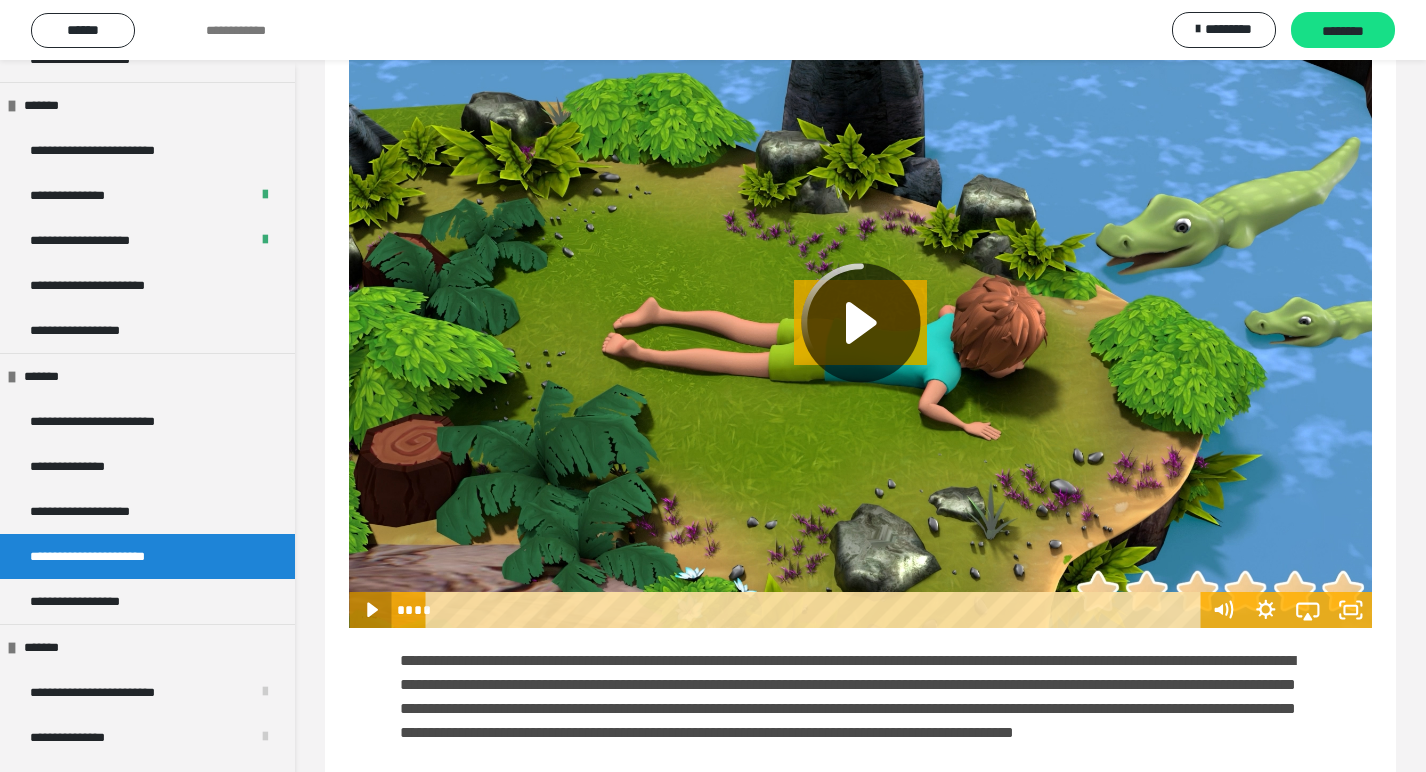 click 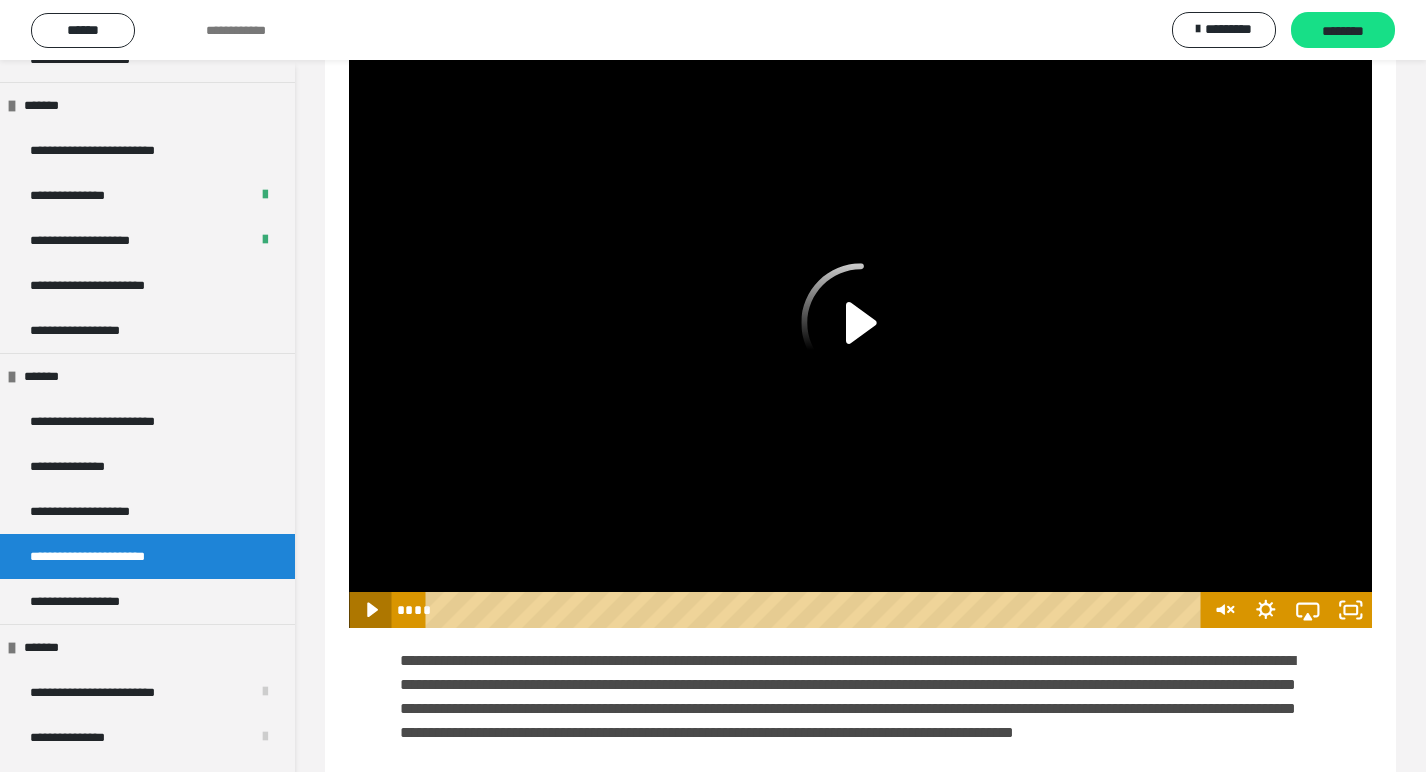 click 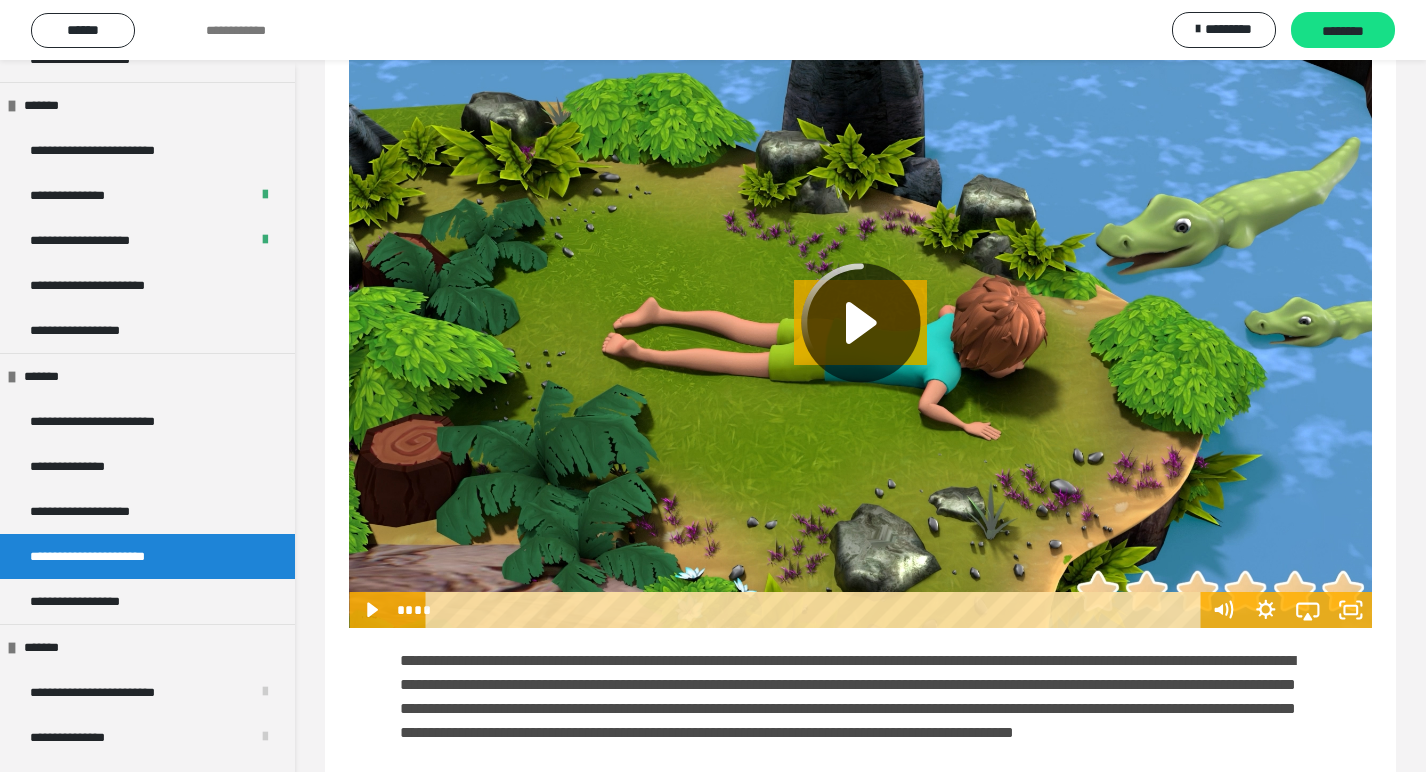 click on "**********" at bounding box center (114, 556) 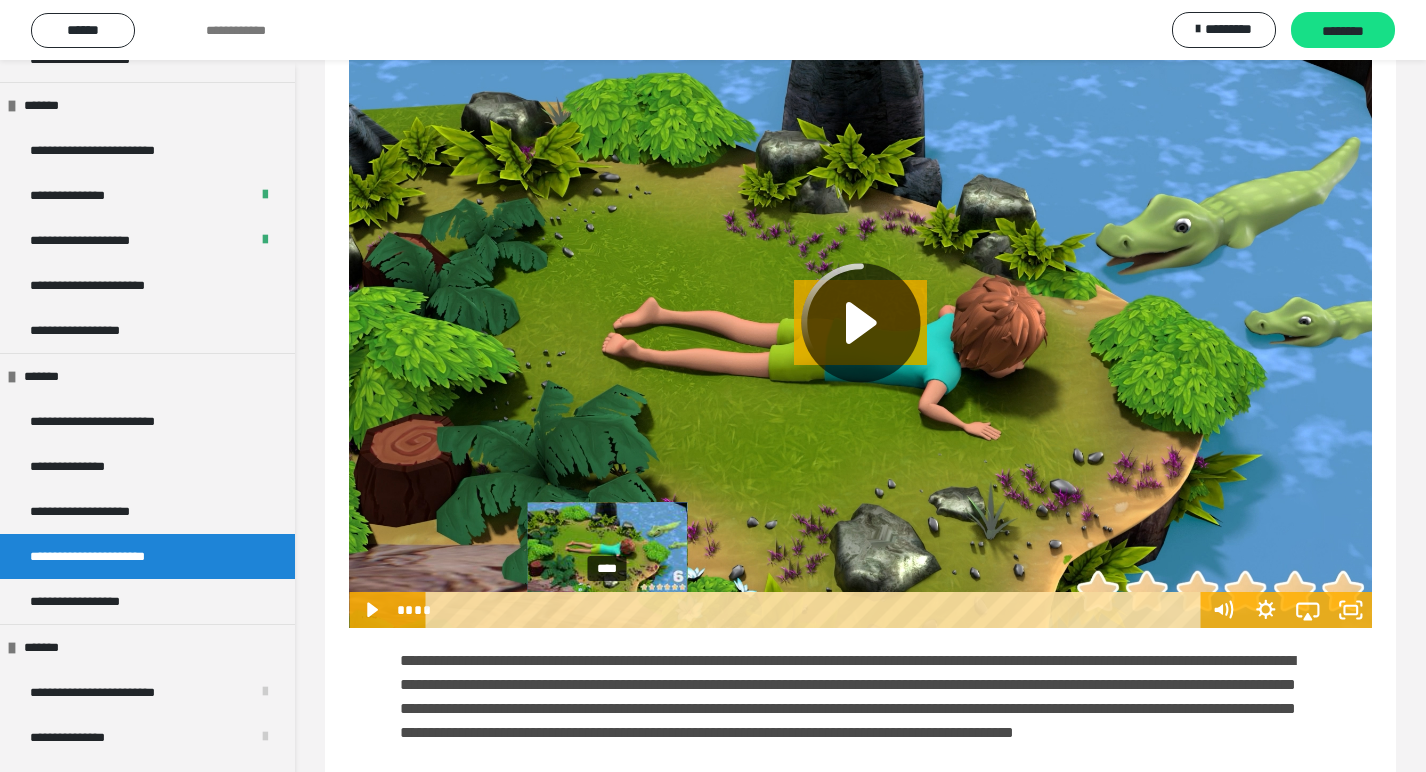 click on "****" at bounding box center [816, 610] 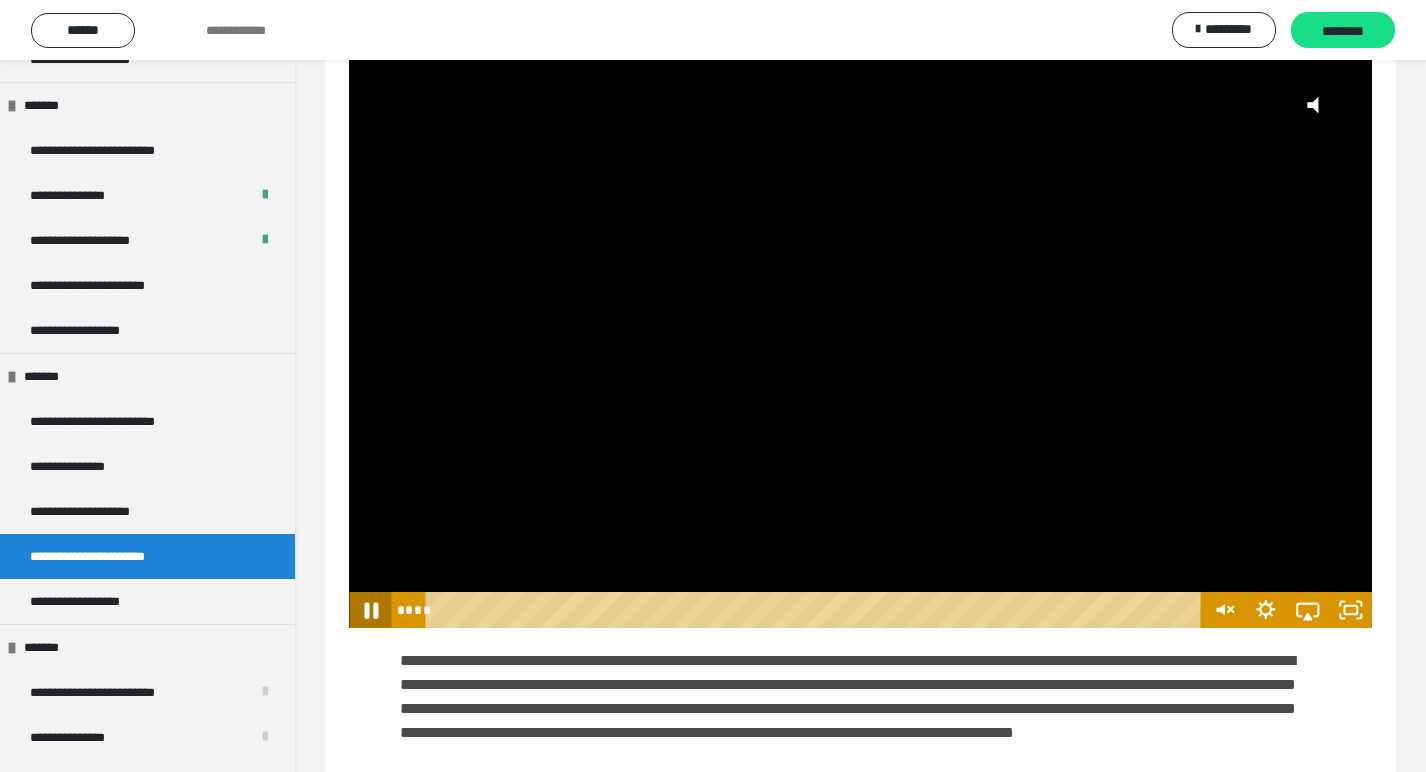 click 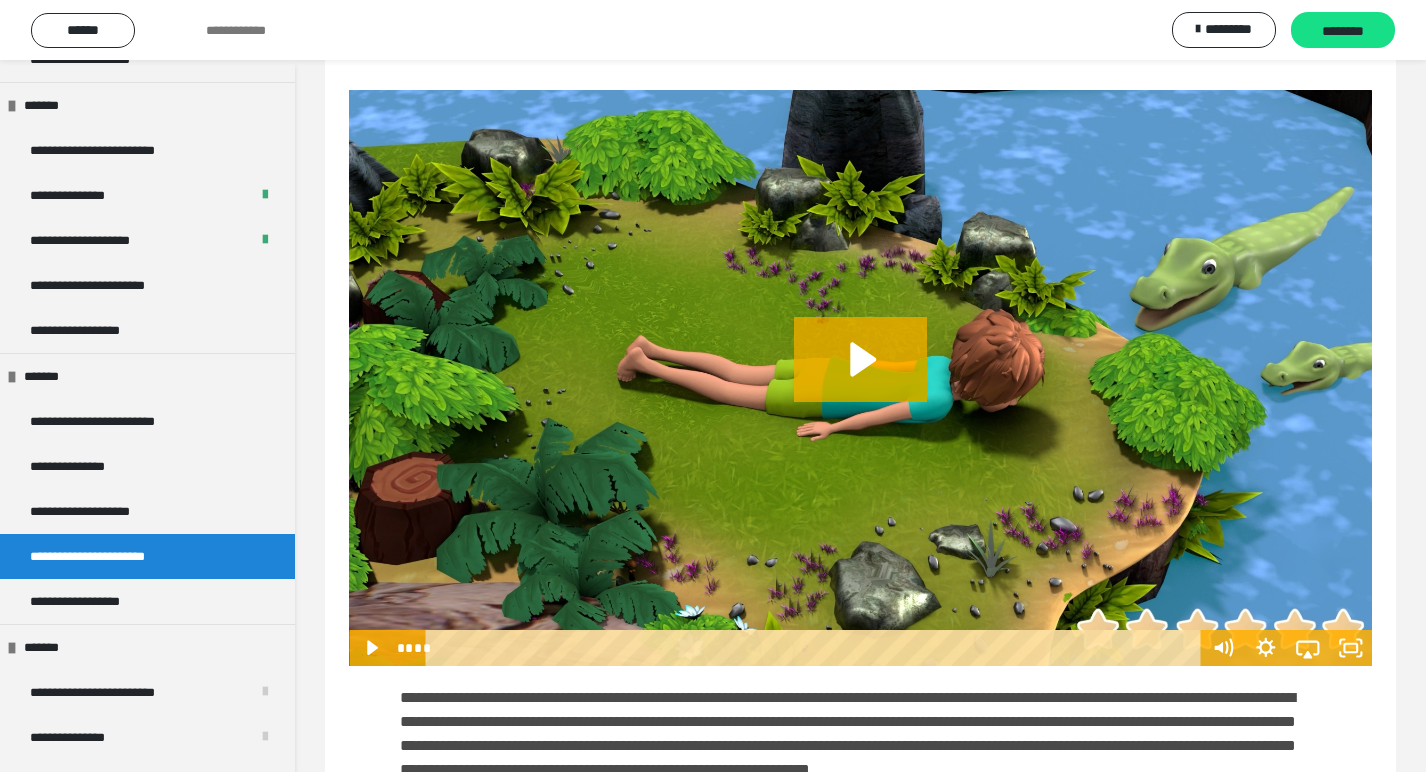 scroll, scrollTop: 1129, scrollLeft: 0, axis: vertical 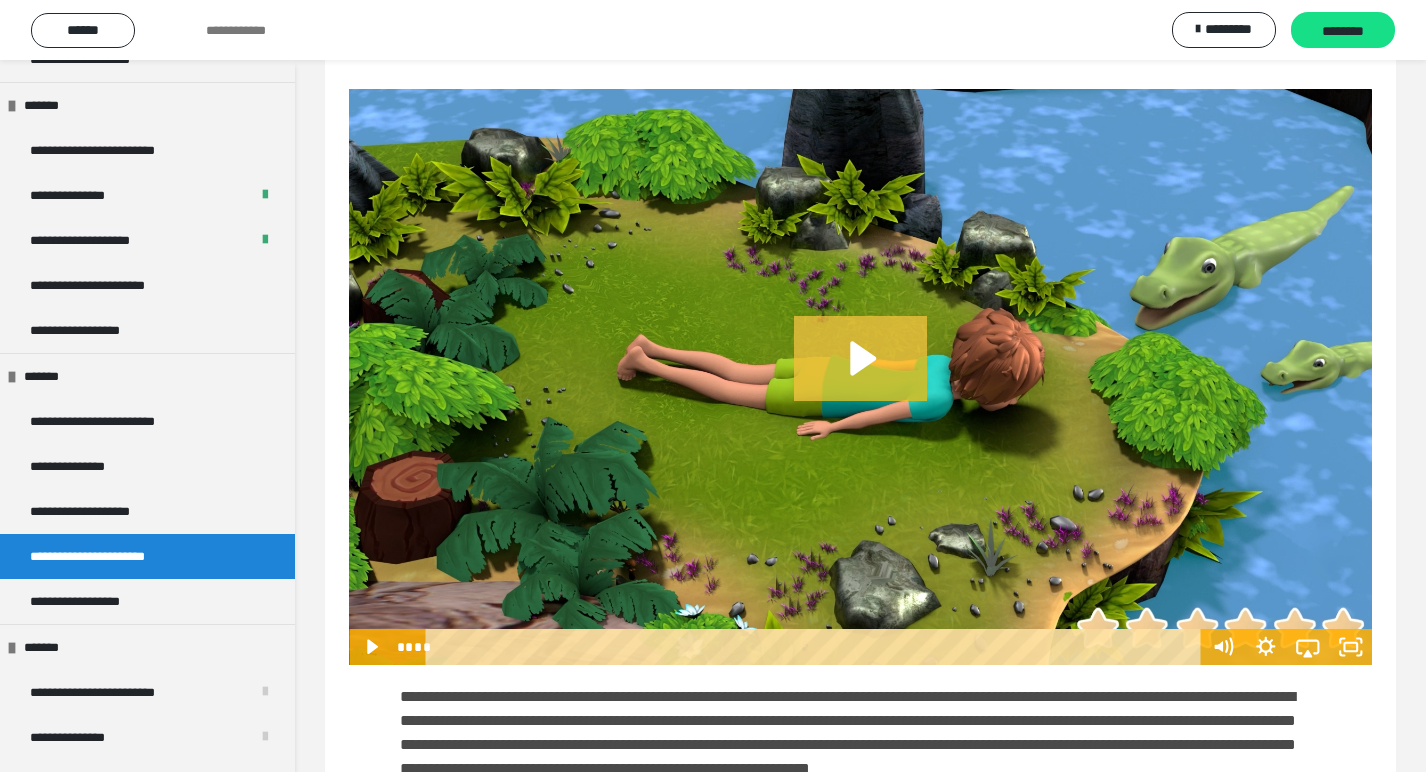 click 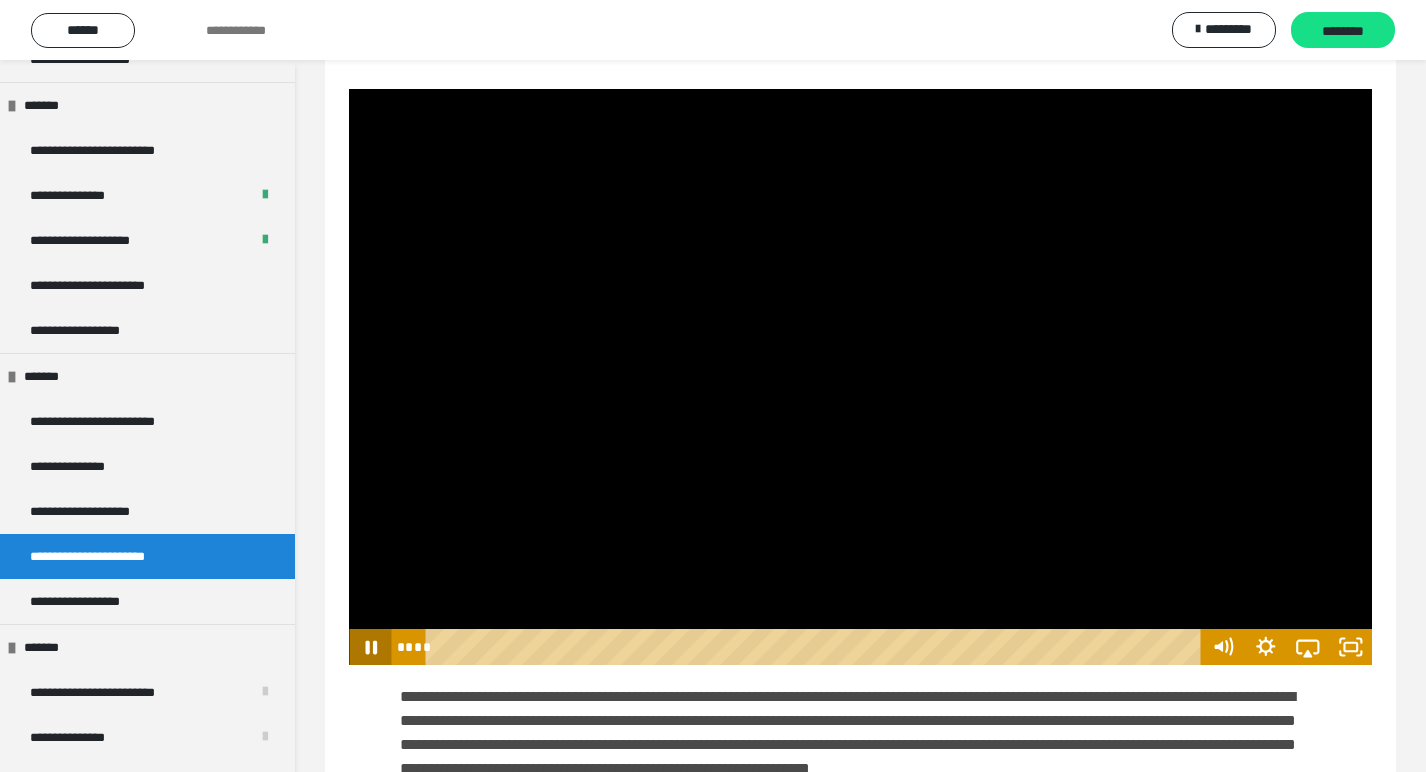 click 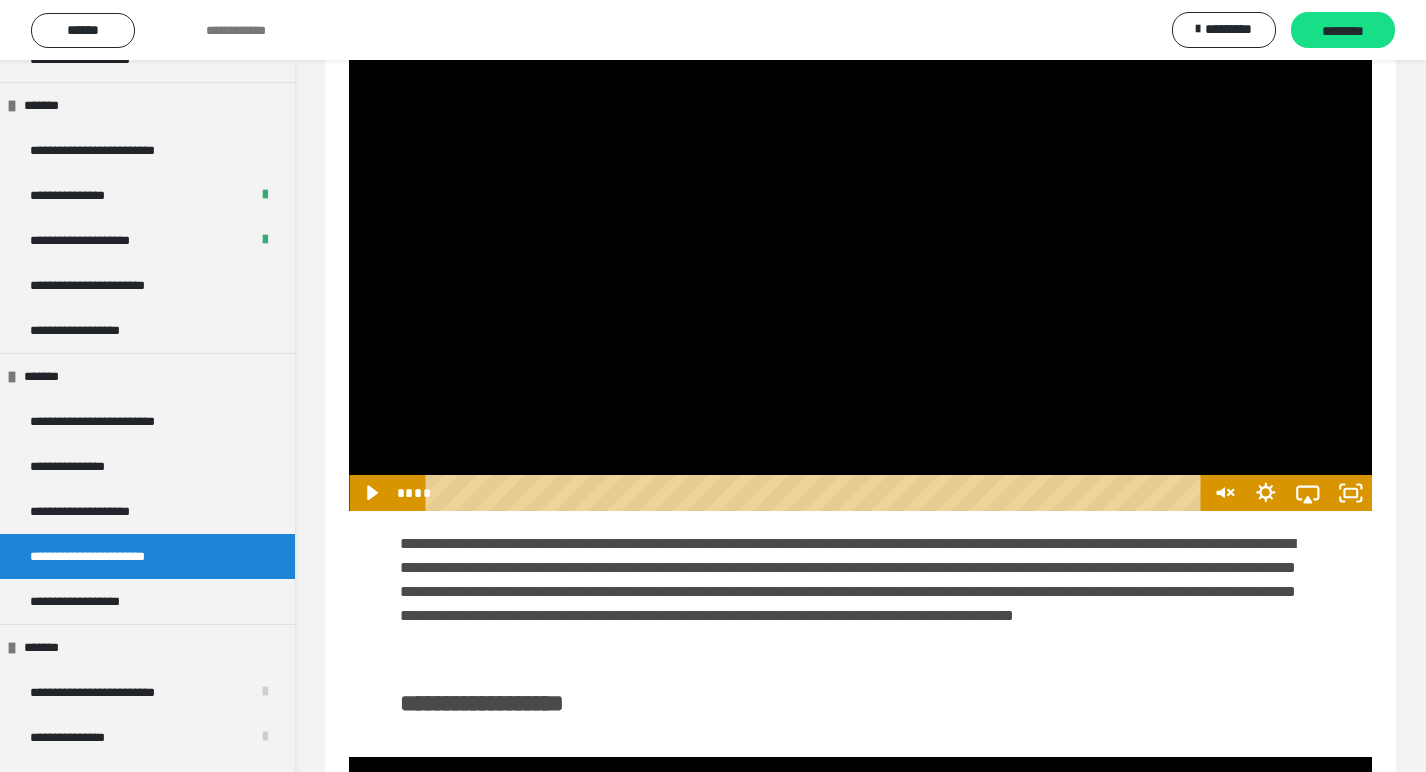 scroll, scrollTop: 463, scrollLeft: 0, axis: vertical 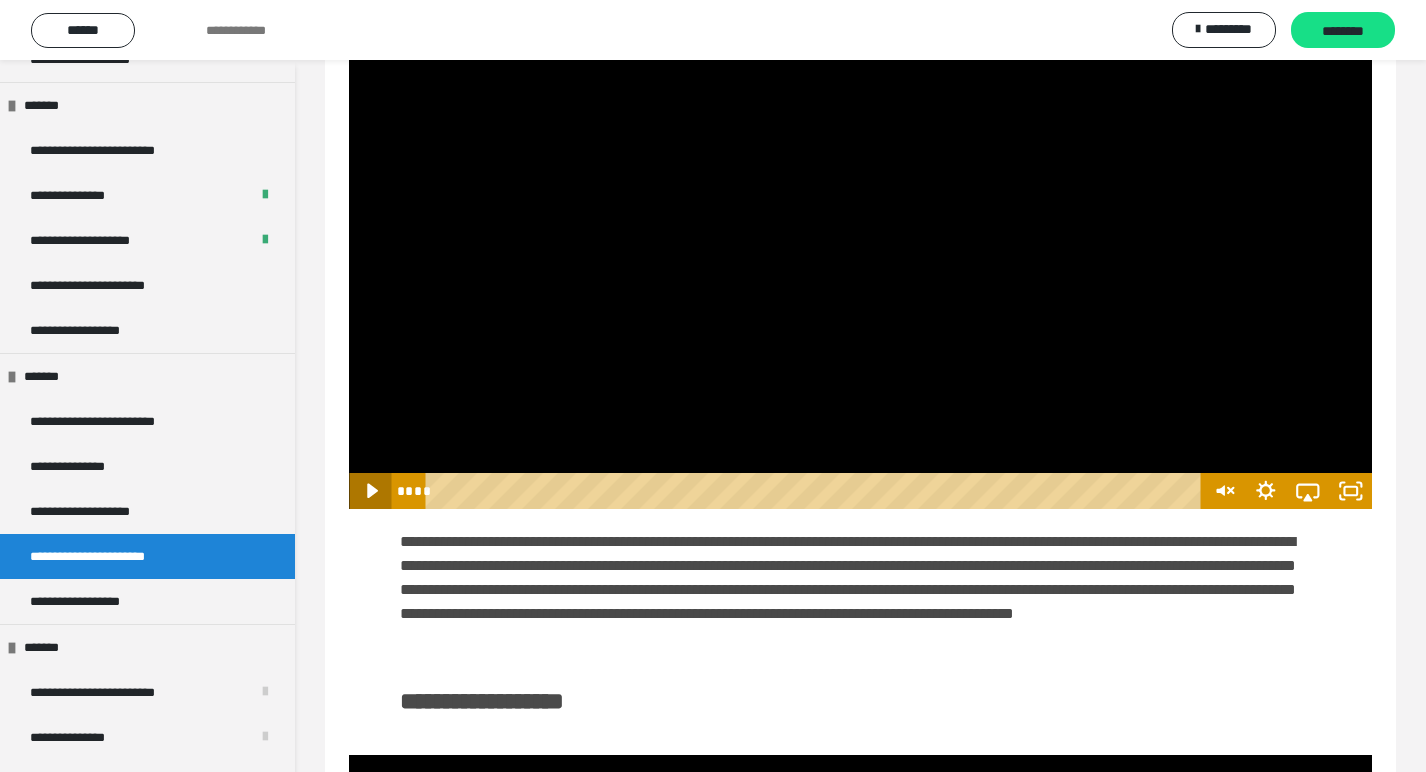 click 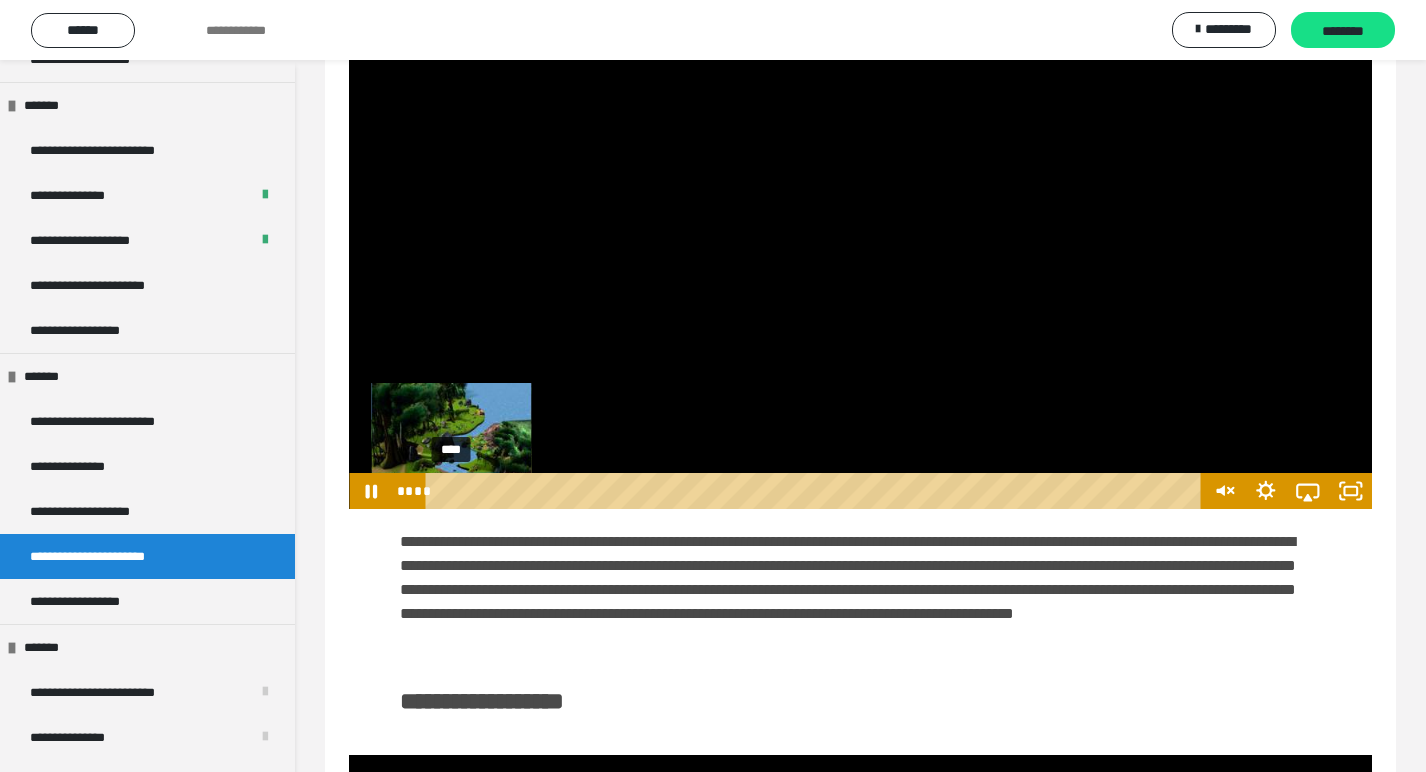 click on "****" at bounding box center [816, 491] 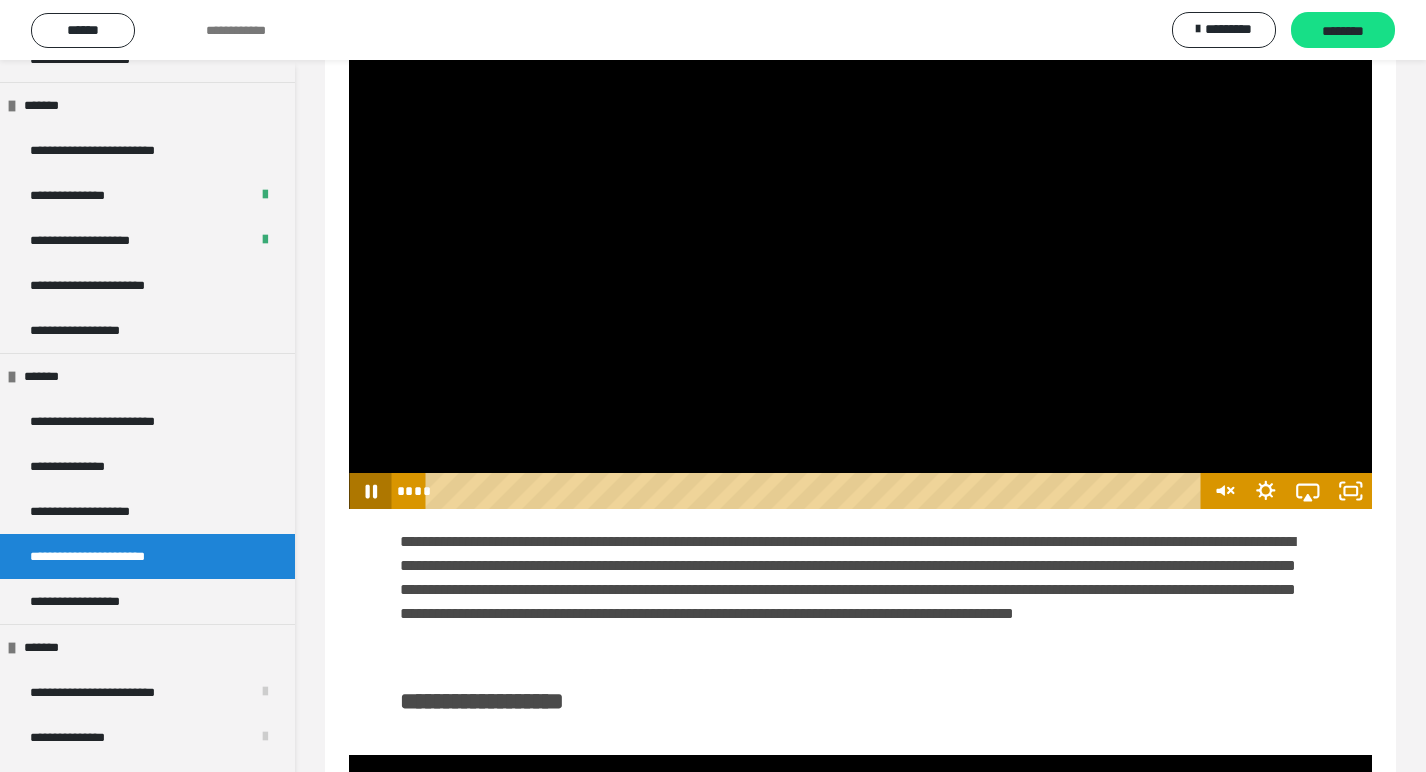 click 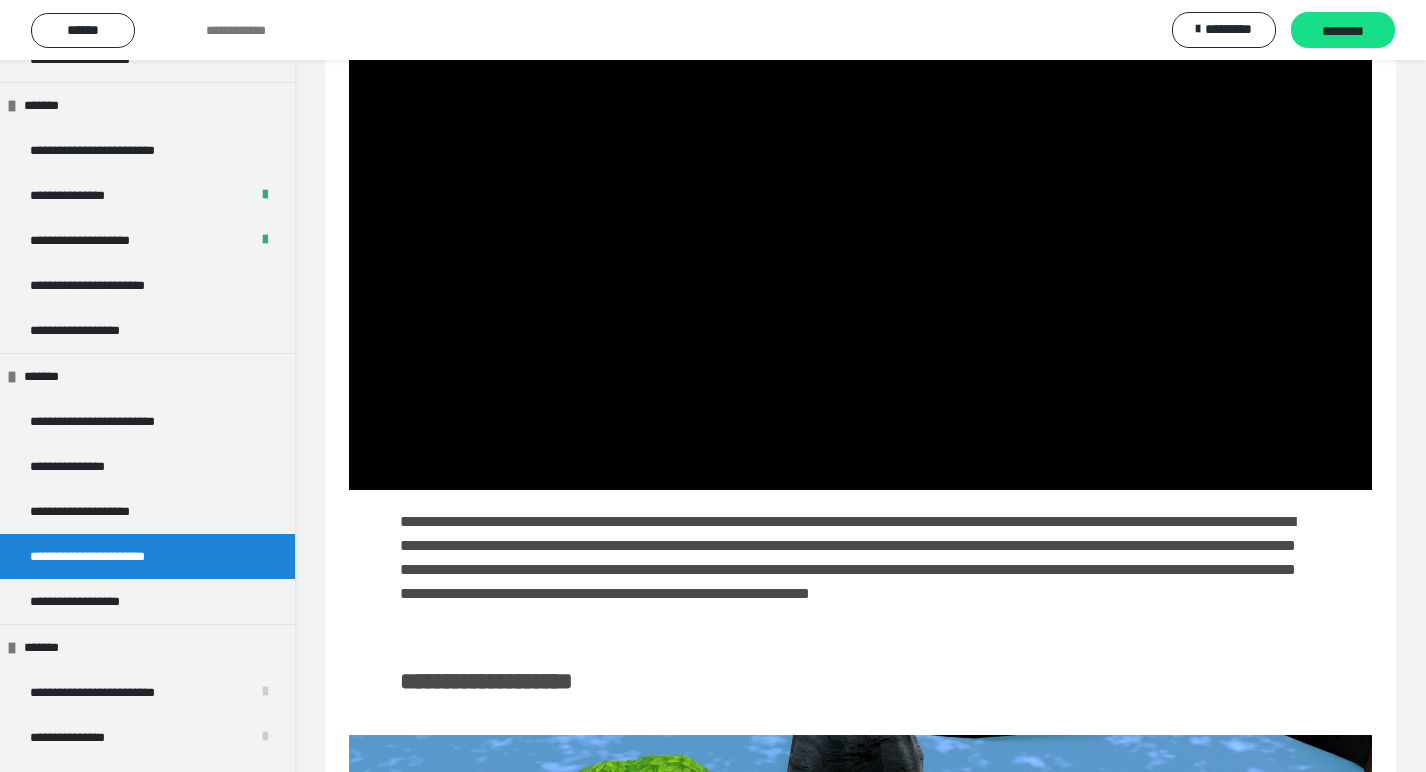 scroll, scrollTop: 1304, scrollLeft: 0, axis: vertical 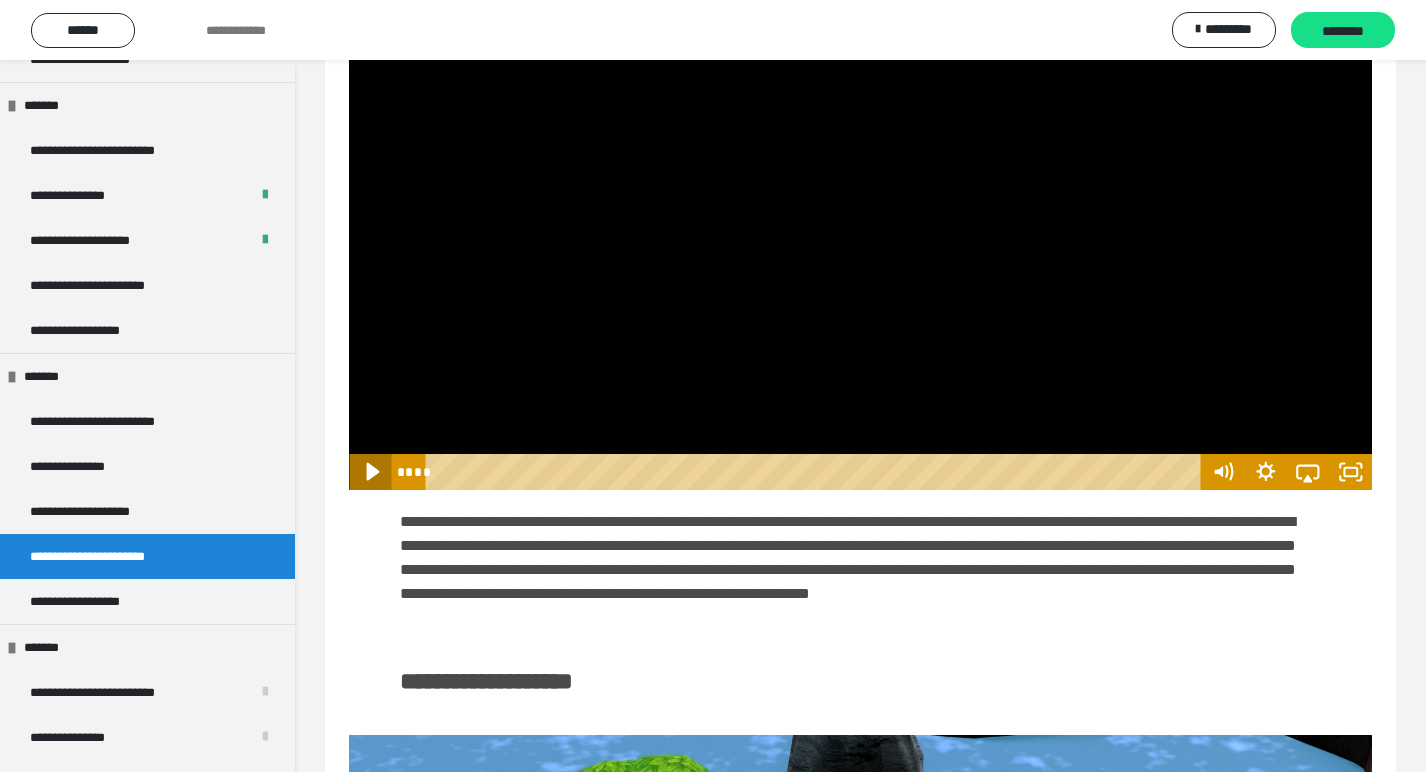 click 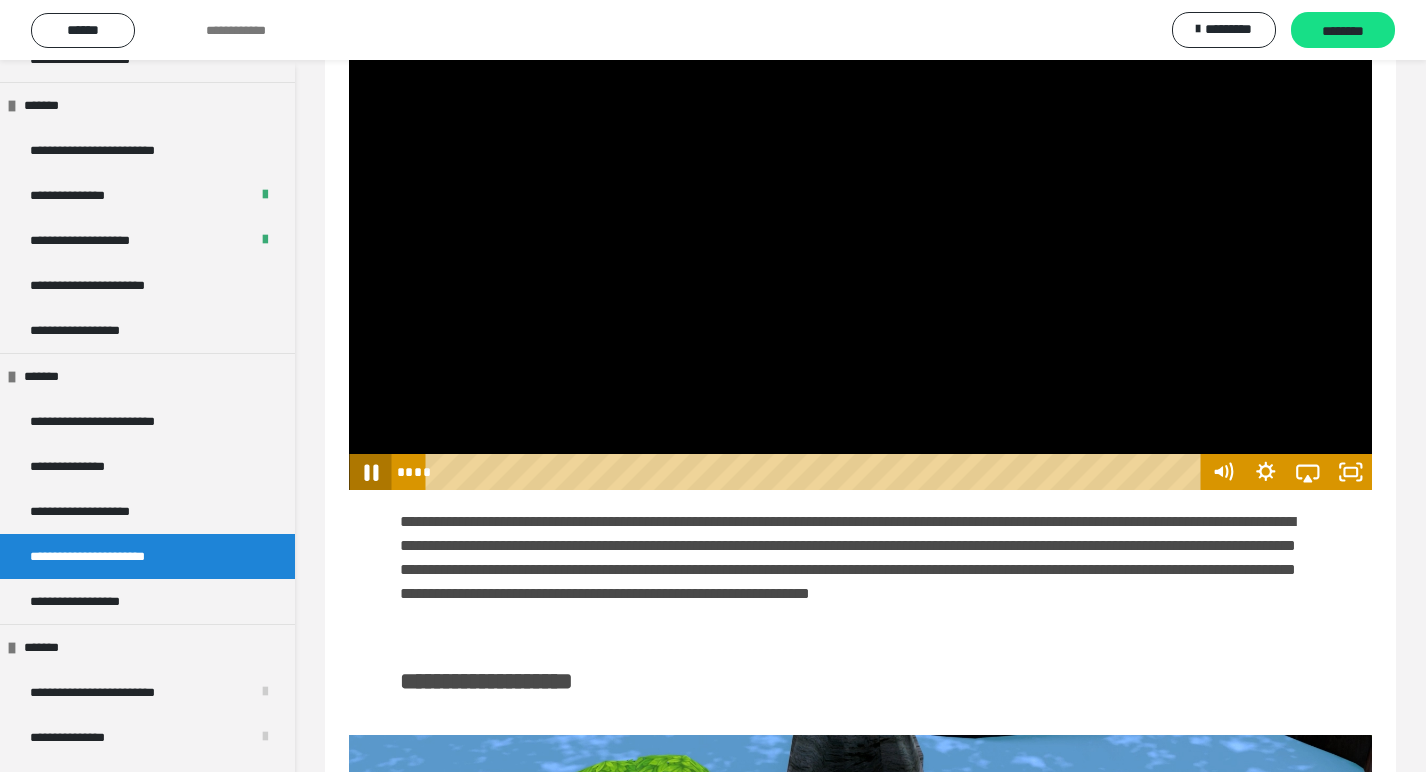 click 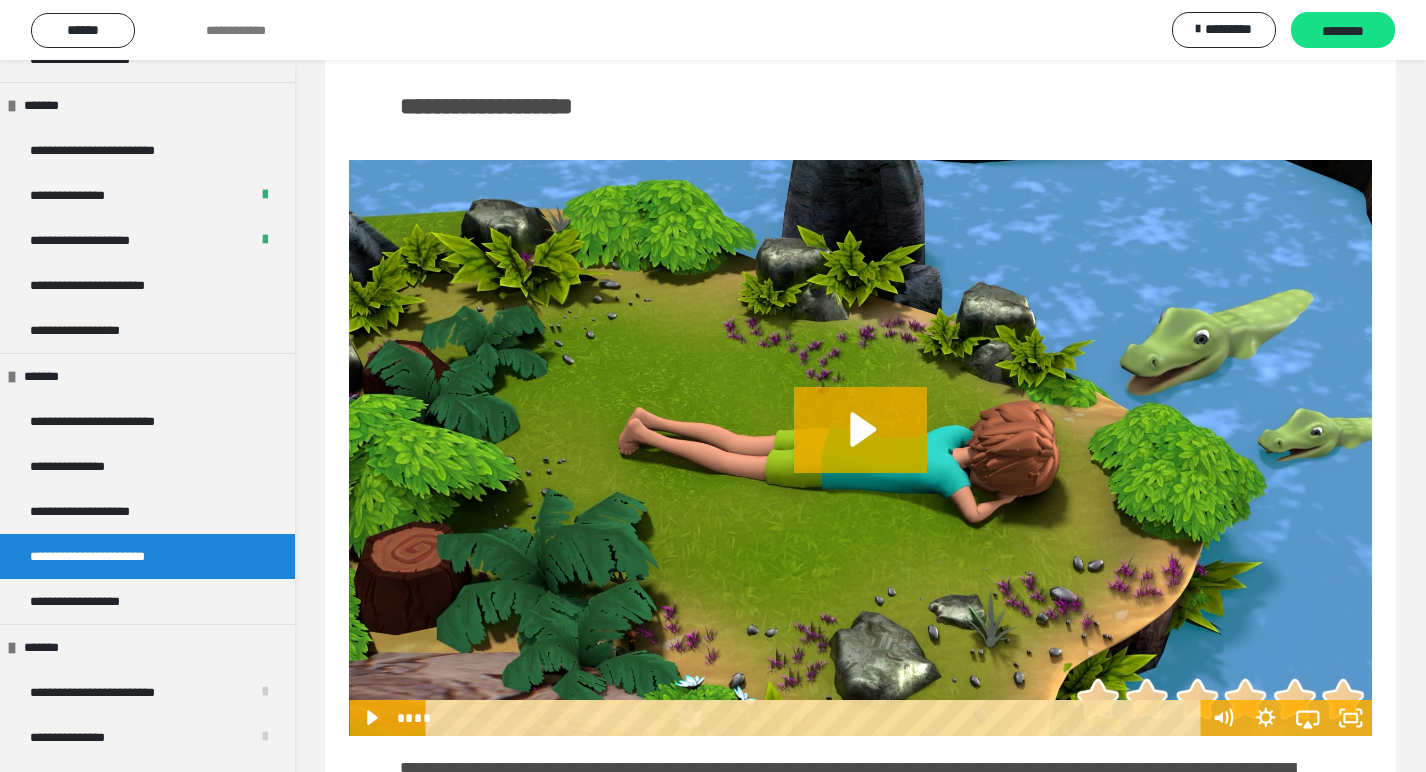 scroll, scrollTop: 1880, scrollLeft: 0, axis: vertical 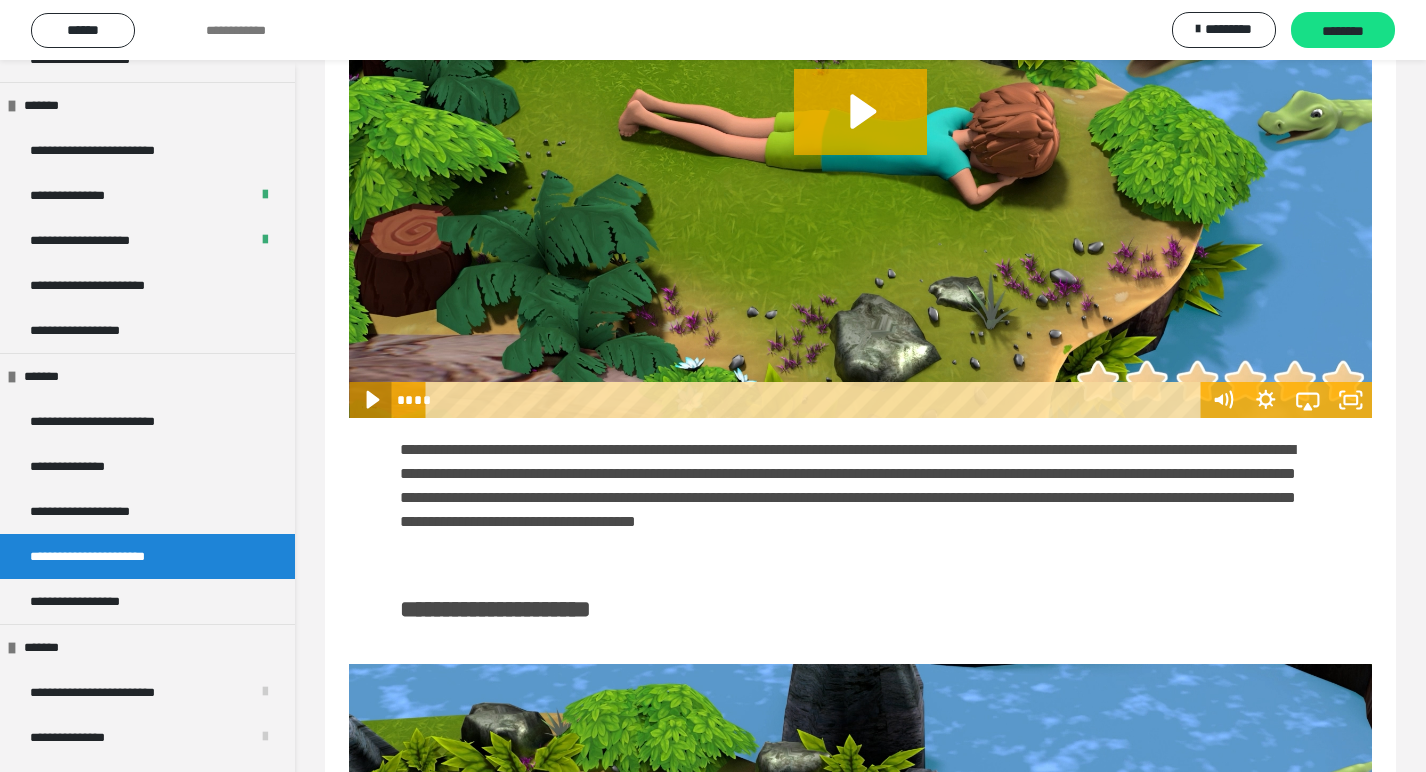 click 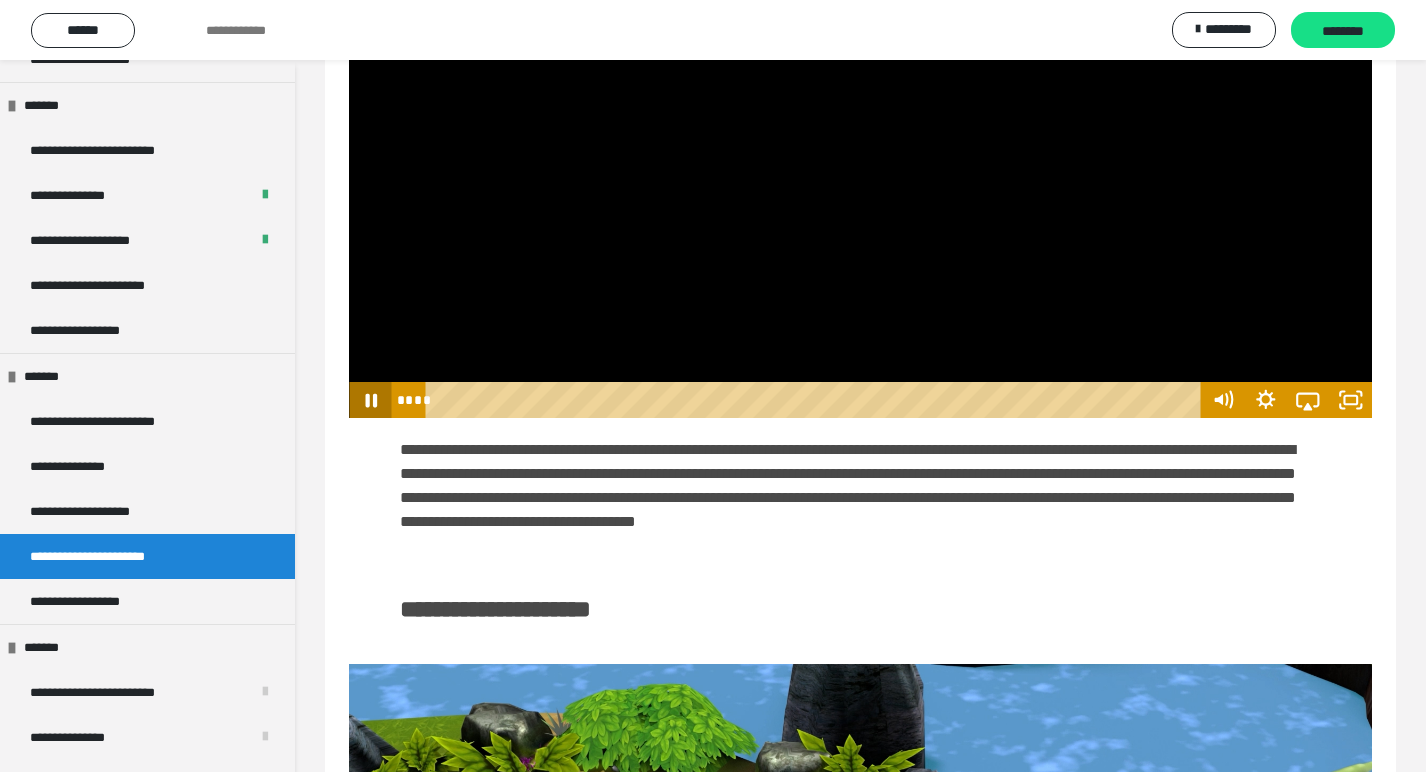 click 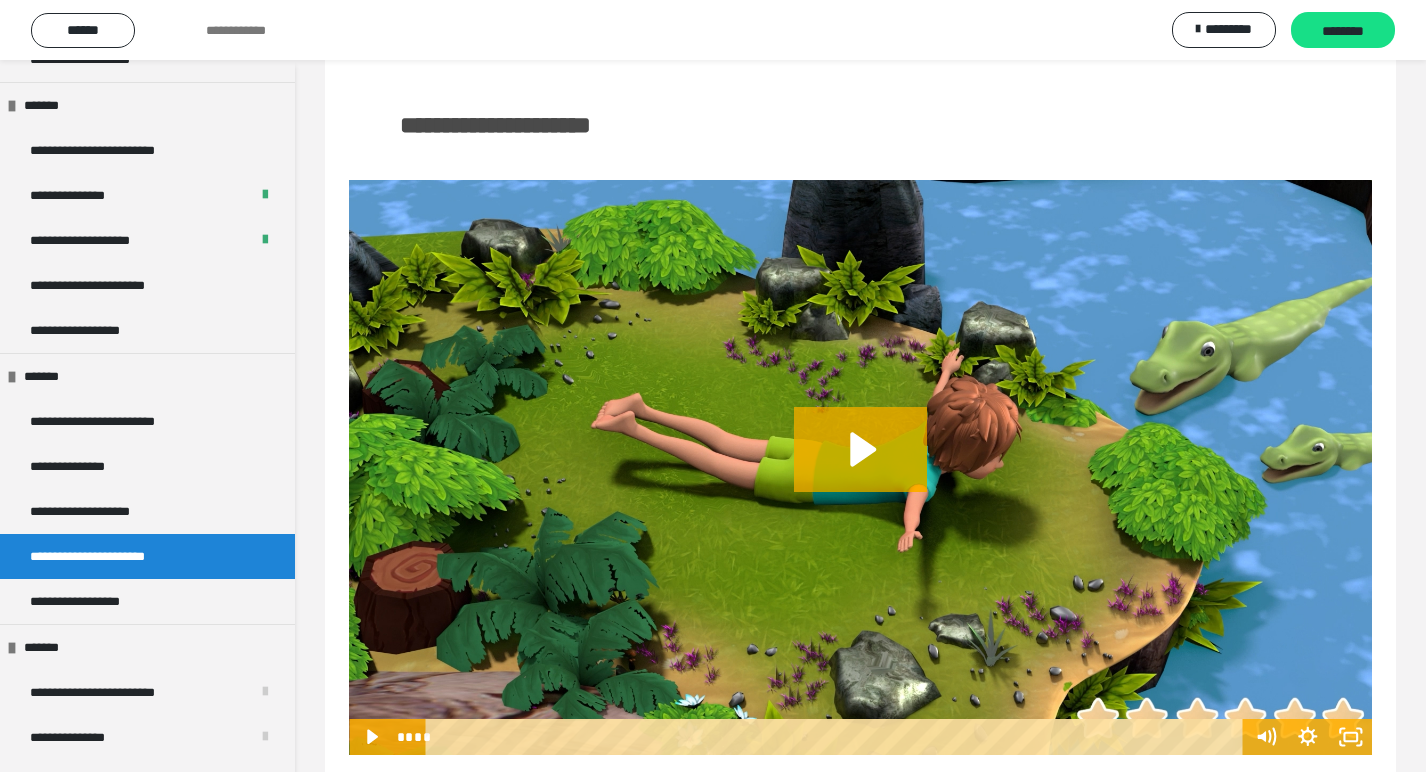 scroll, scrollTop: 2691, scrollLeft: 0, axis: vertical 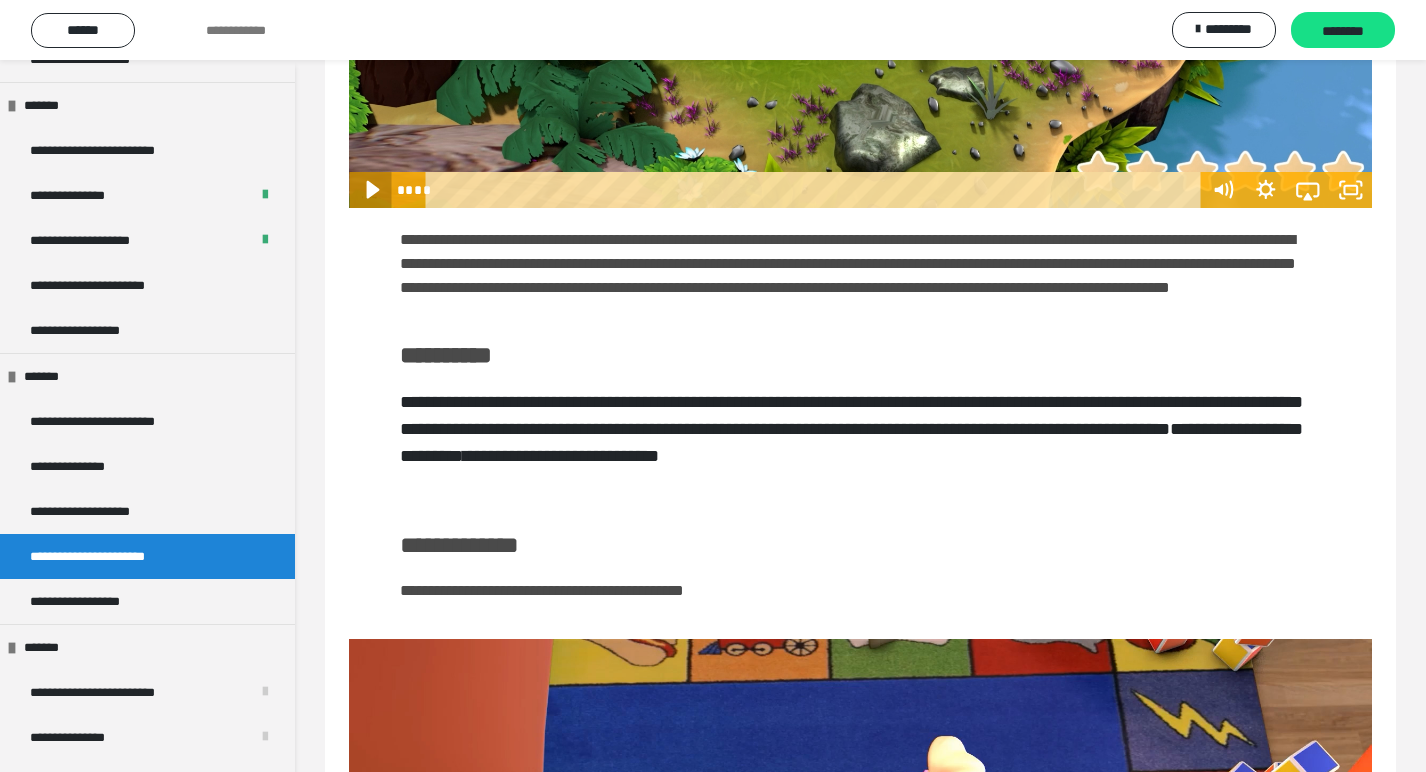 click 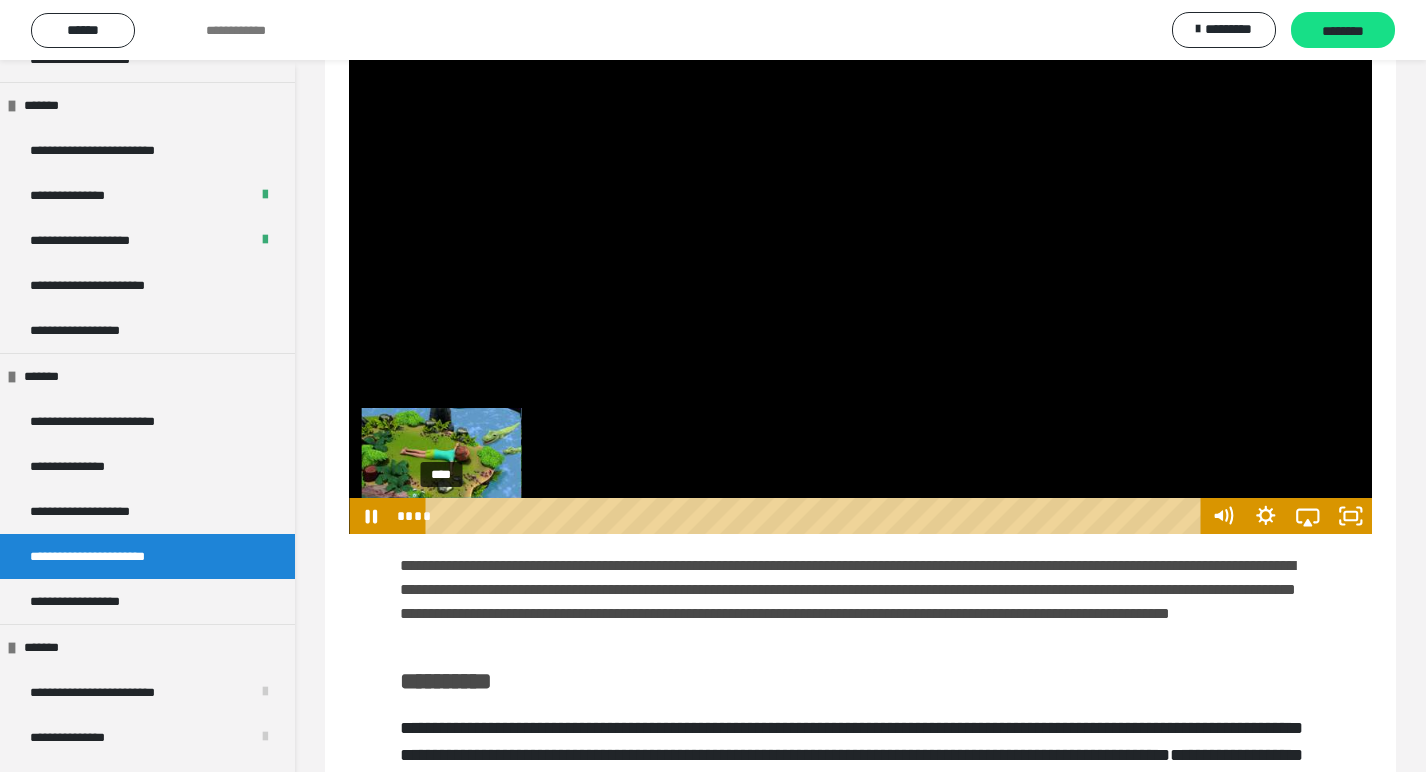 scroll, scrollTop: 2967, scrollLeft: 0, axis: vertical 